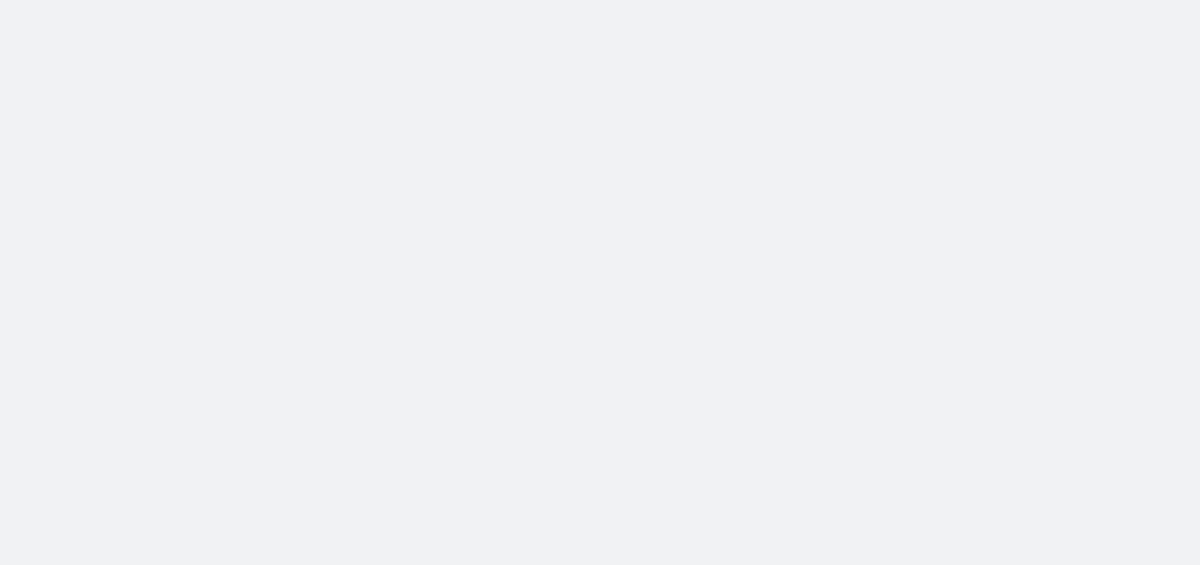 scroll, scrollTop: 0, scrollLeft: 0, axis: both 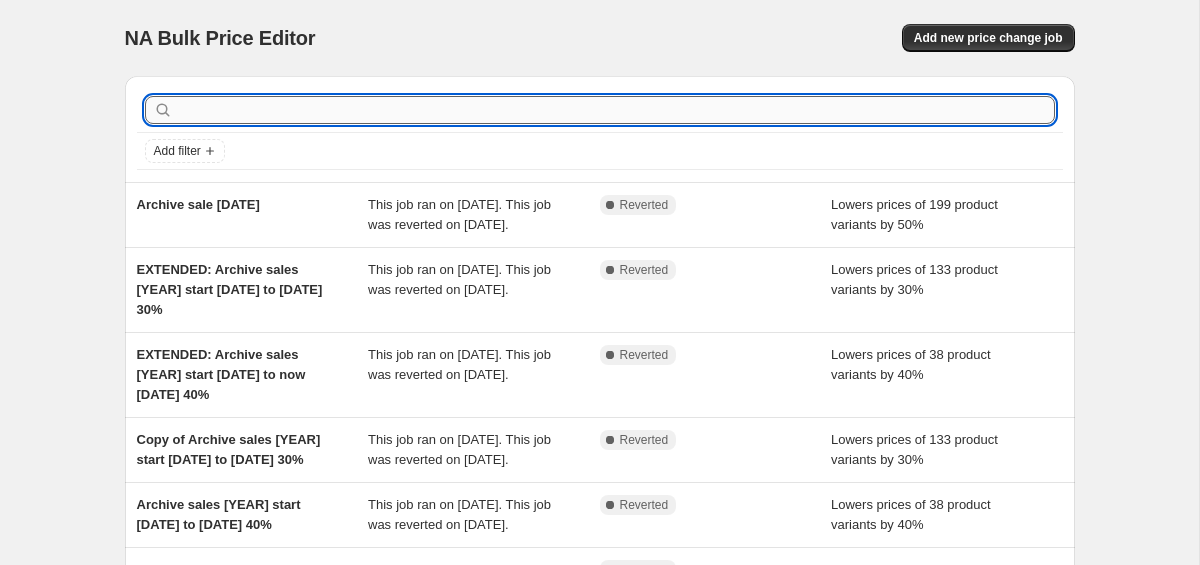 click at bounding box center (616, 110) 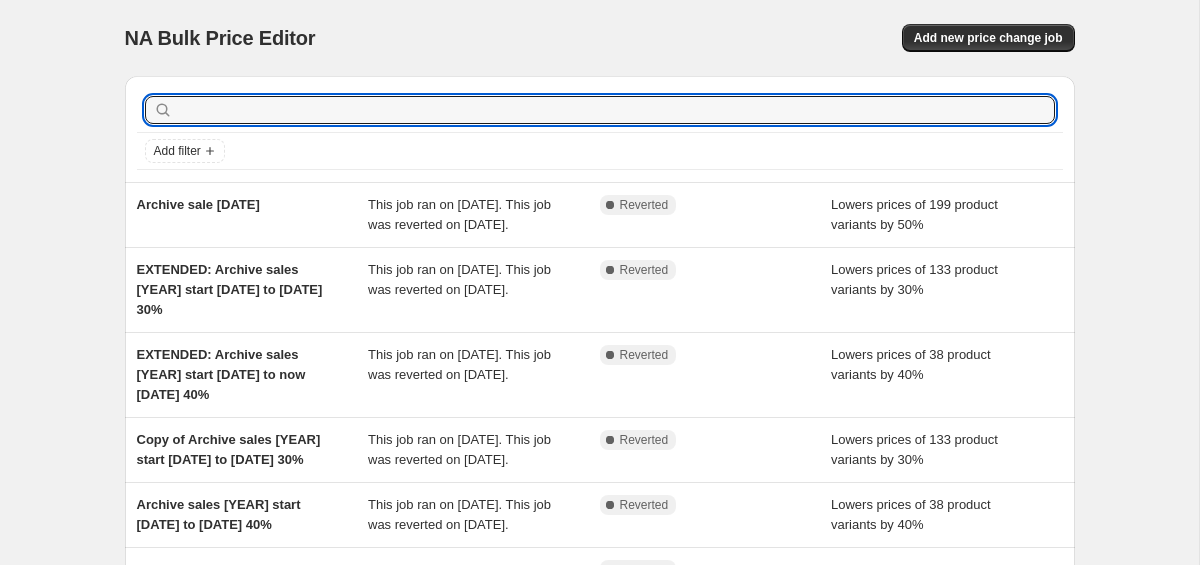 click on "Add new price change job" at bounding box center (846, 38) 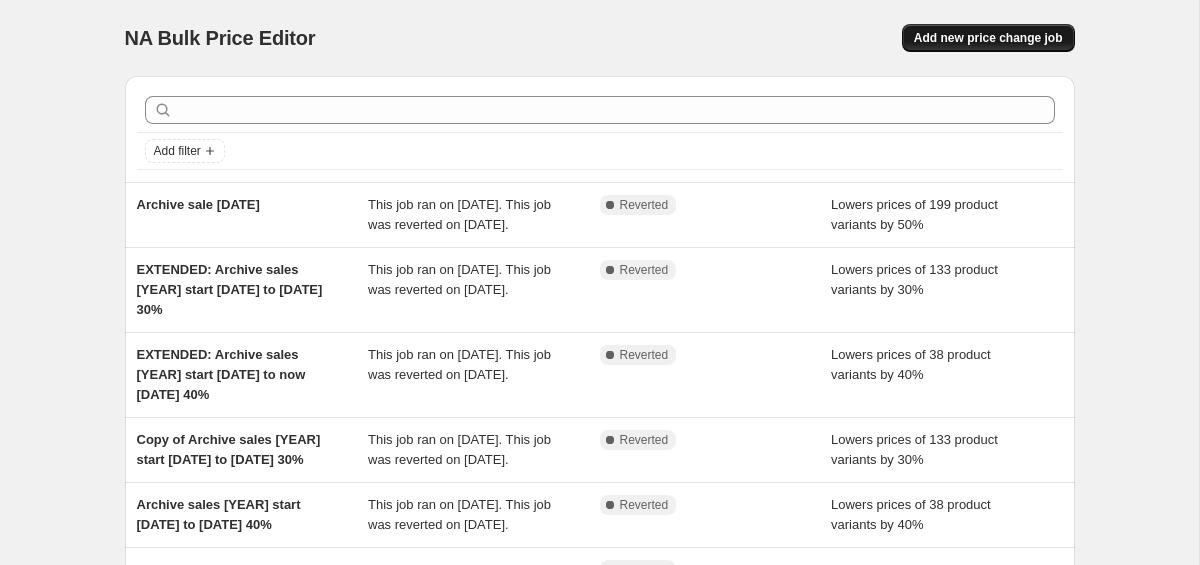click on "Add new price change job" at bounding box center (988, 38) 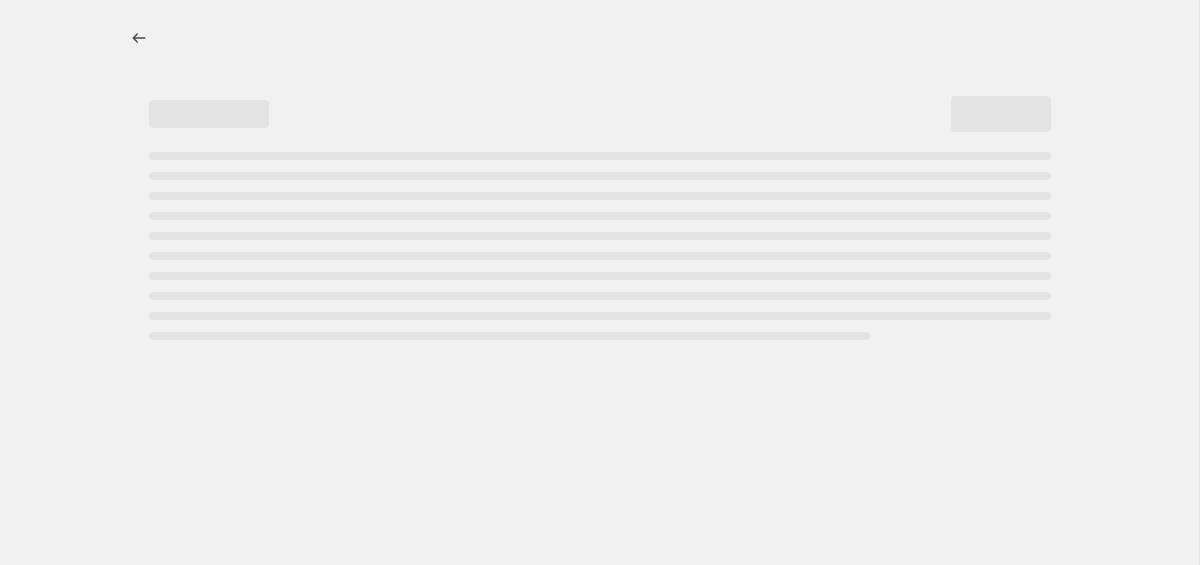 select on "percentage" 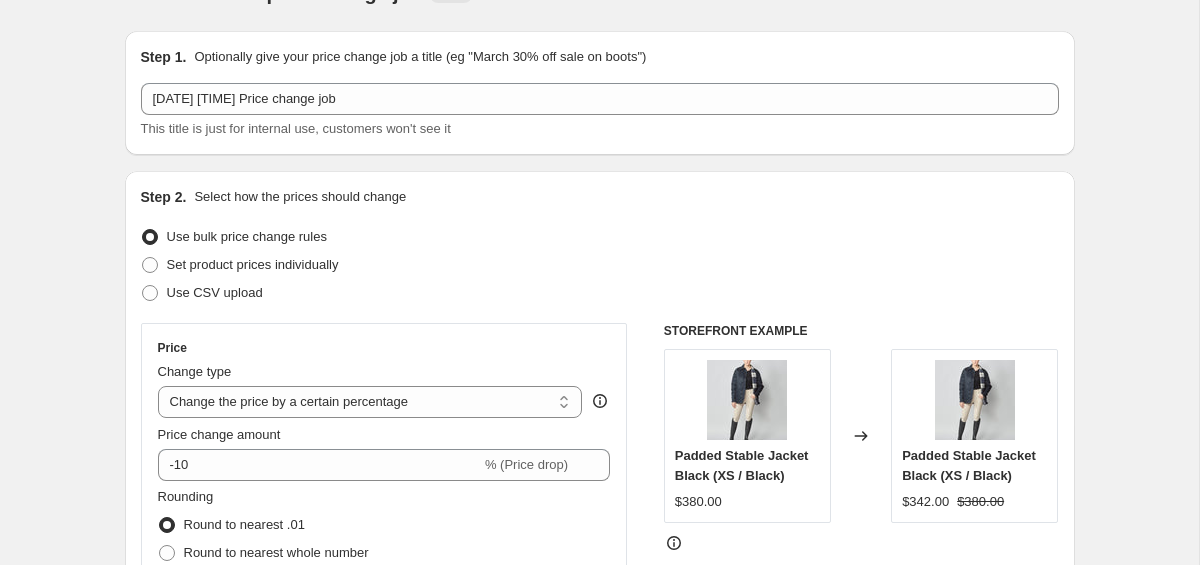 scroll, scrollTop: 47, scrollLeft: 0, axis: vertical 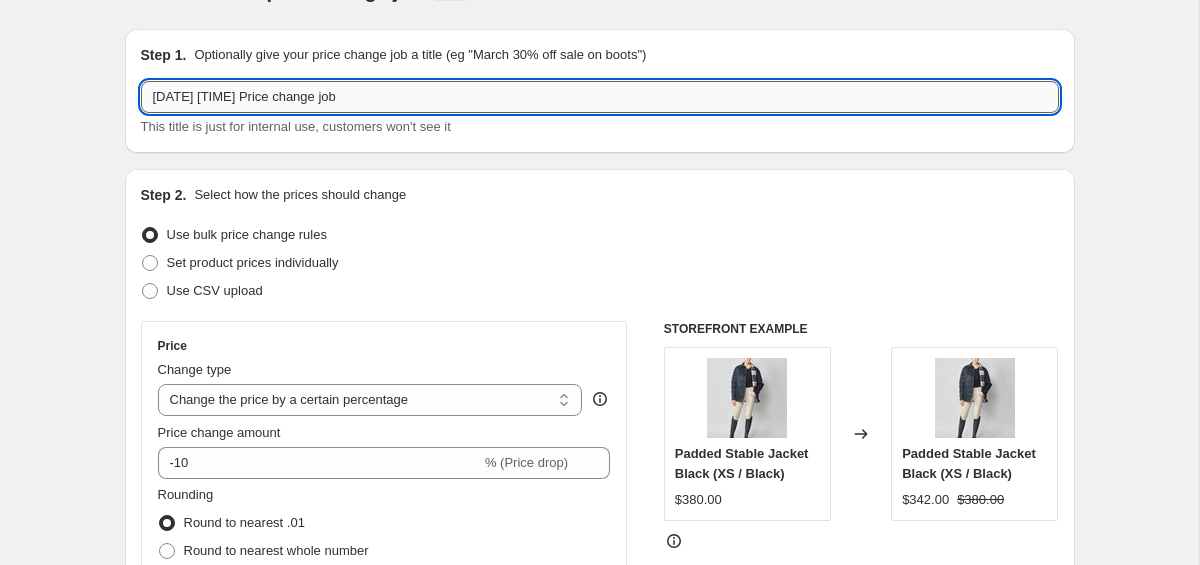 click on "[DATE] [TIME] Price change job" at bounding box center [600, 97] 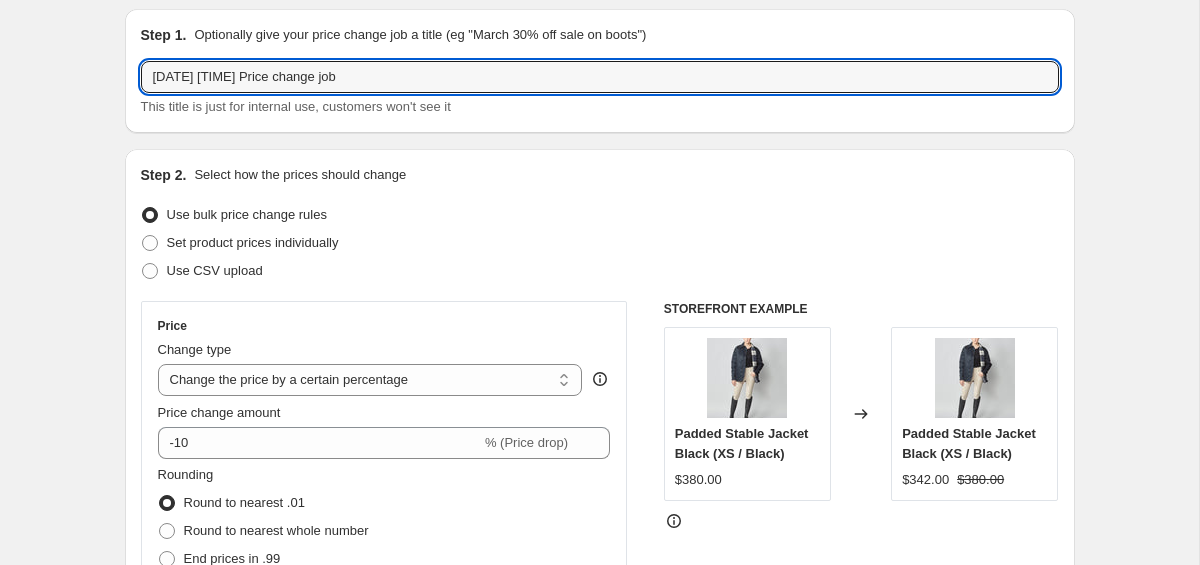 scroll, scrollTop: 44, scrollLeft: 0, axis: vertical 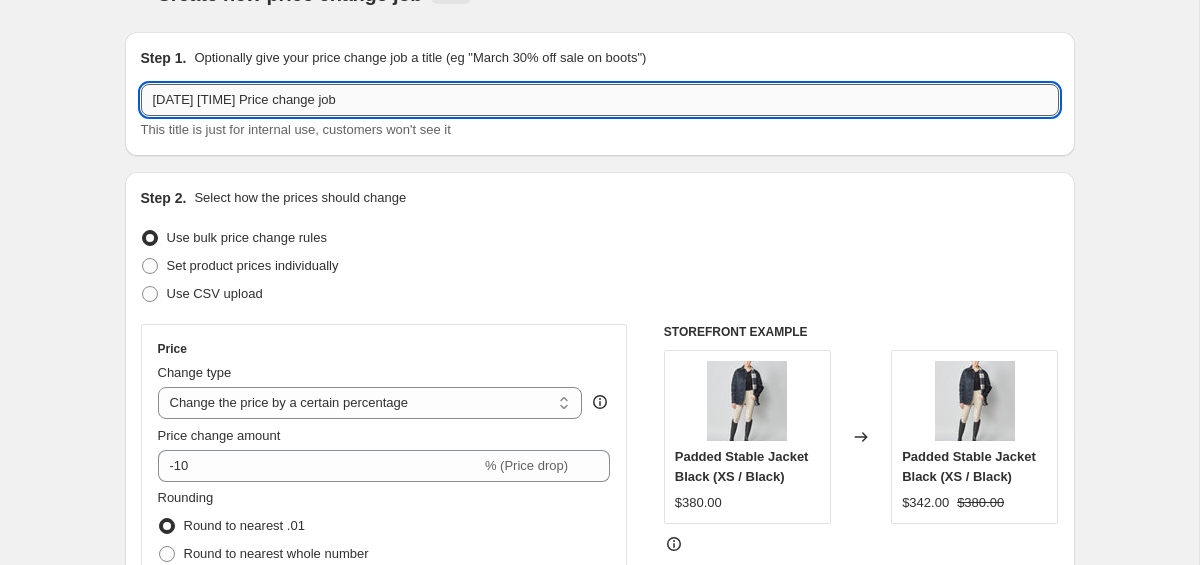 click on "[DATE] [TIME] Price change job" at bounding box center [600, 100] 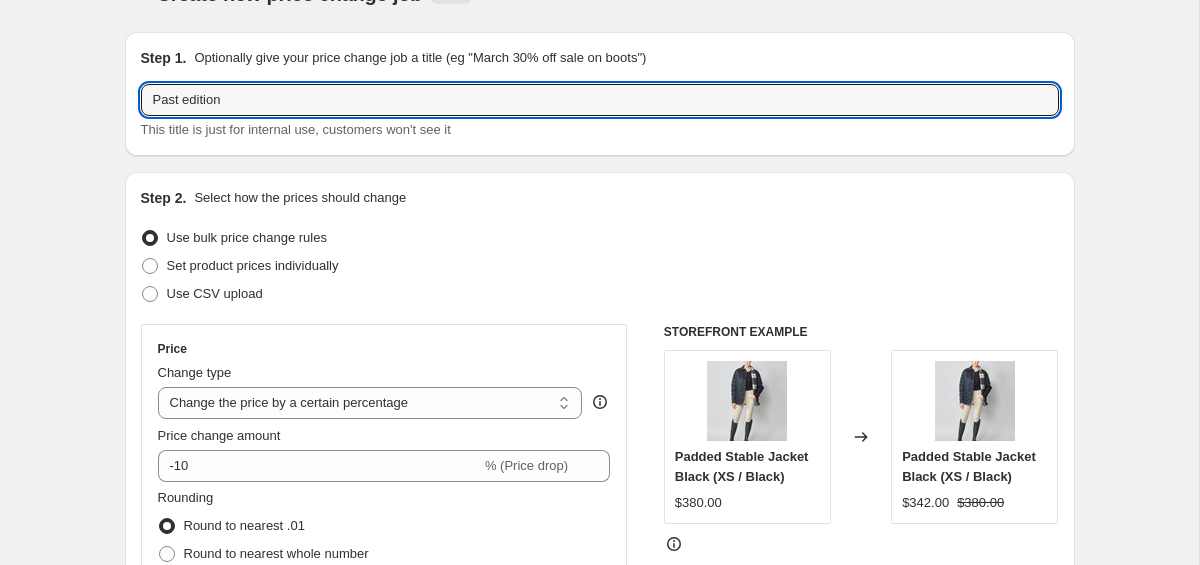 type on "Past edition" 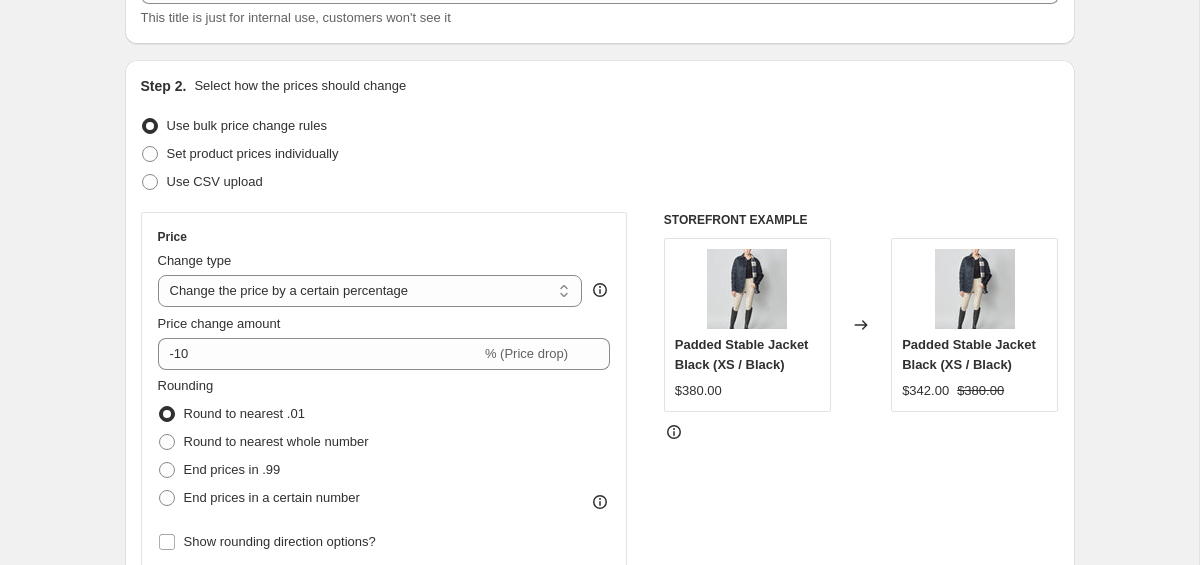 scroll, scrollTop: 163, scrollLeft: 0, axis: vertical 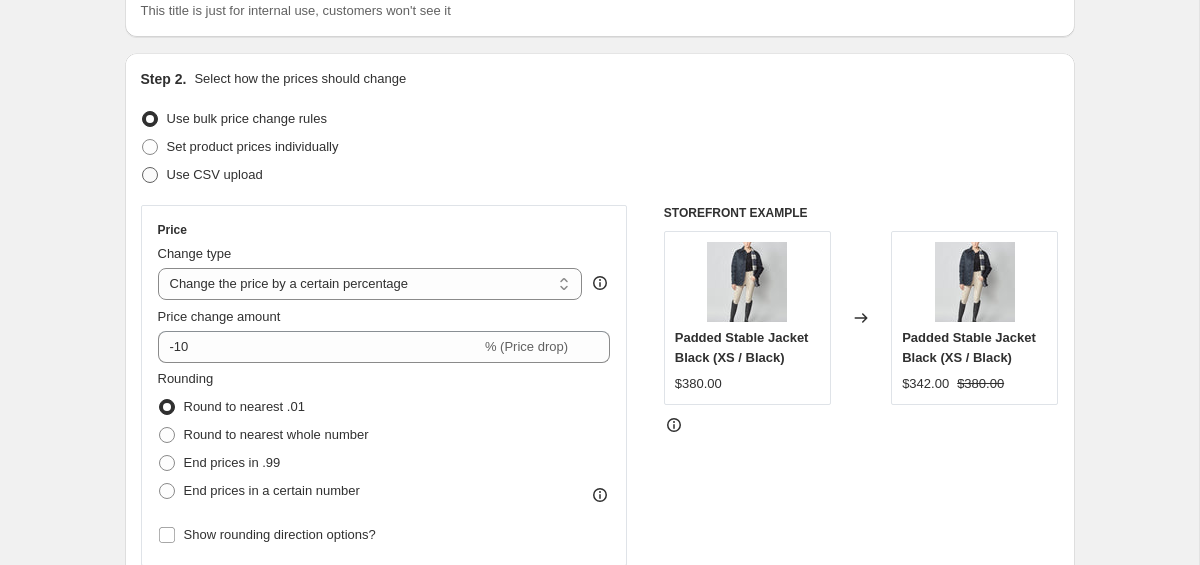 click at bounding box center [150, 175] 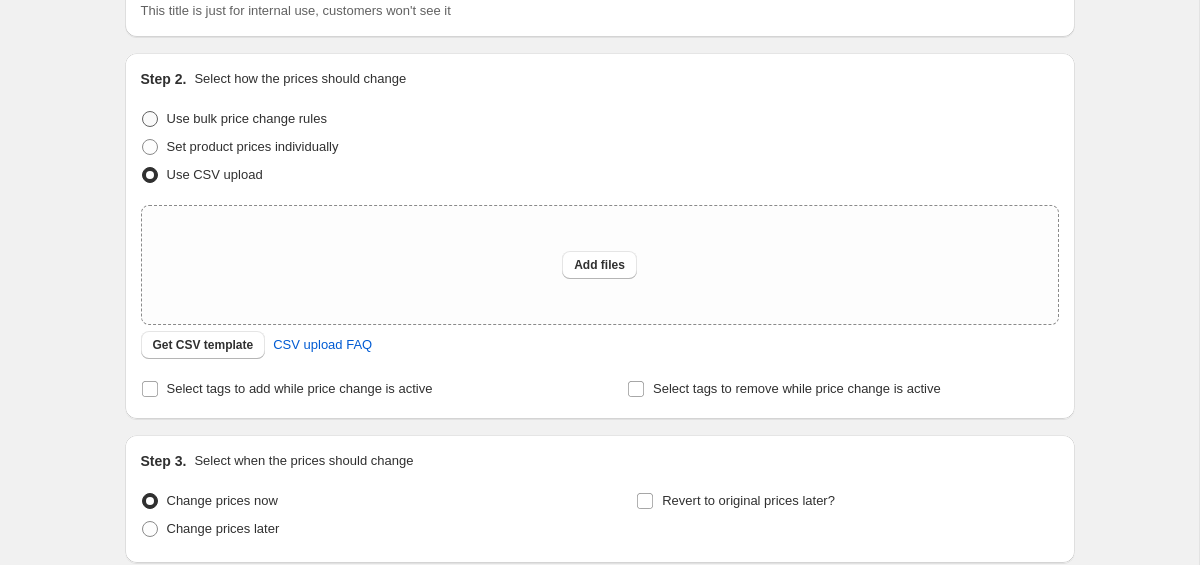 click at bounding box center (150, 119) 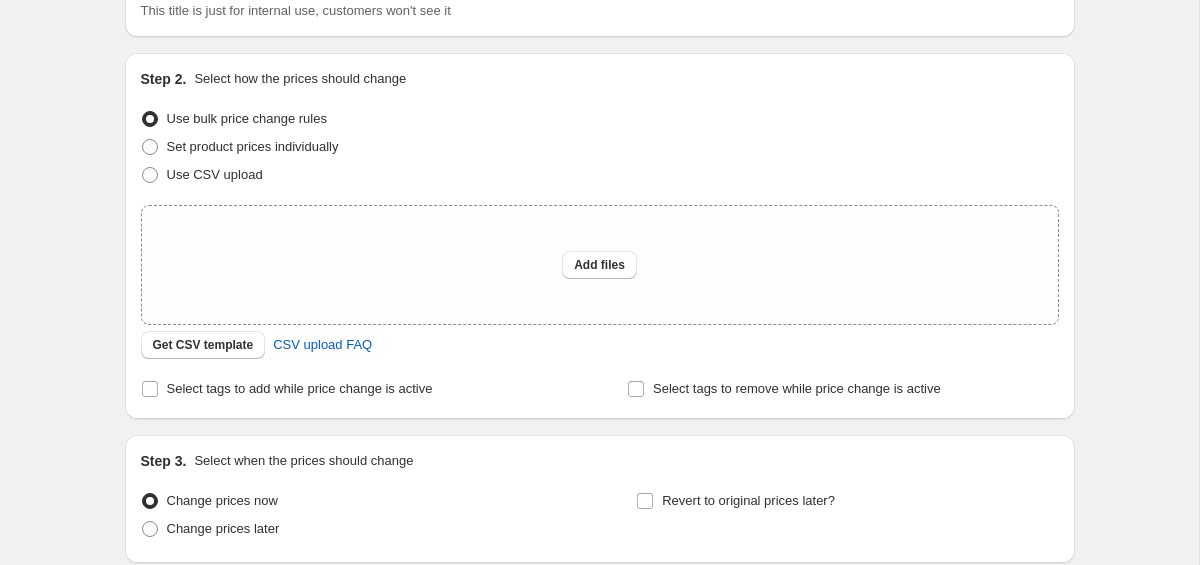 select on "percentage" 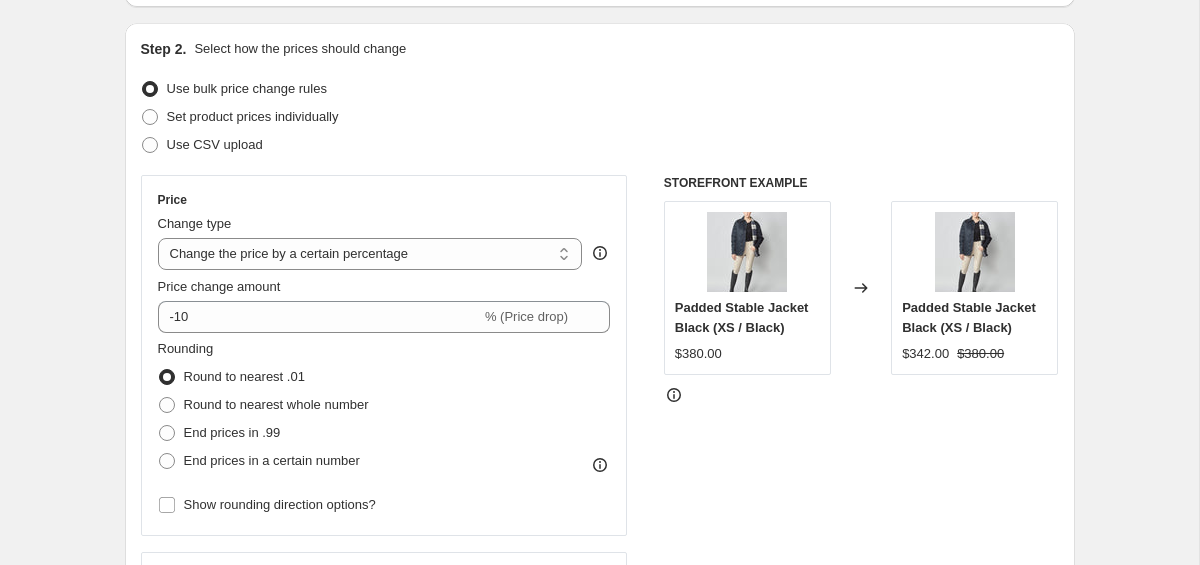 scroll, scrollTop: 247, scrollLeft: 0, axis: vertical 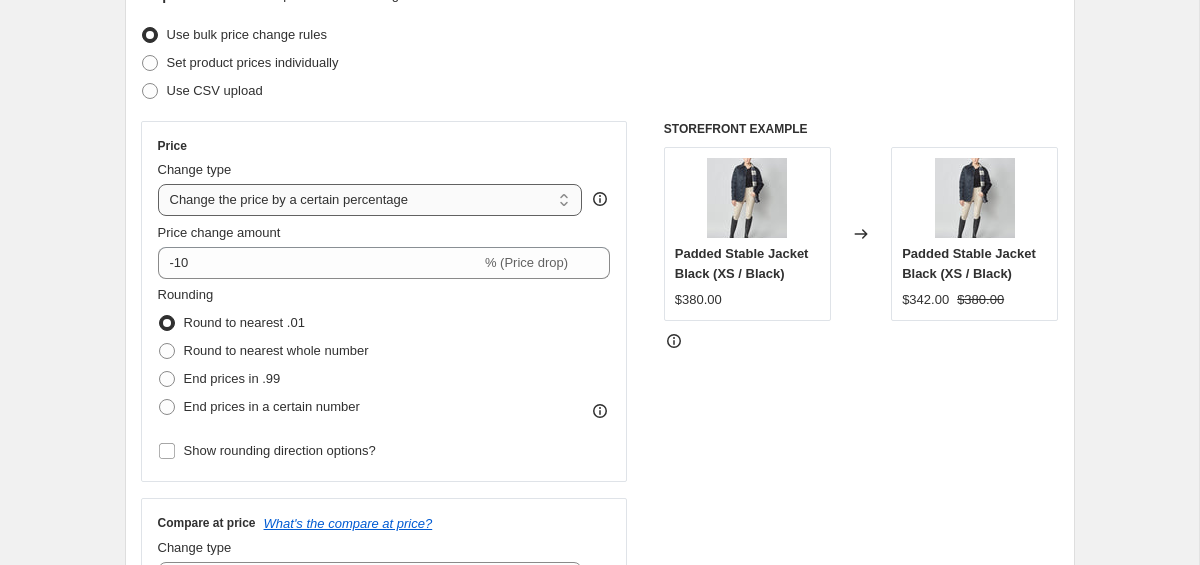 click on "Change the price to a certain amount Change the price by a certain amount Change the price by a certain percentage Change the price to the current compare at price (price before sale) Change the price by a certain amount relative to the compare at price Change the price by a certain percentage relative to the compare at price Don't change the price Change the price by a certain percentage relative to the cost per item Change price to certain cost margin" at bounding box center (370, 200) 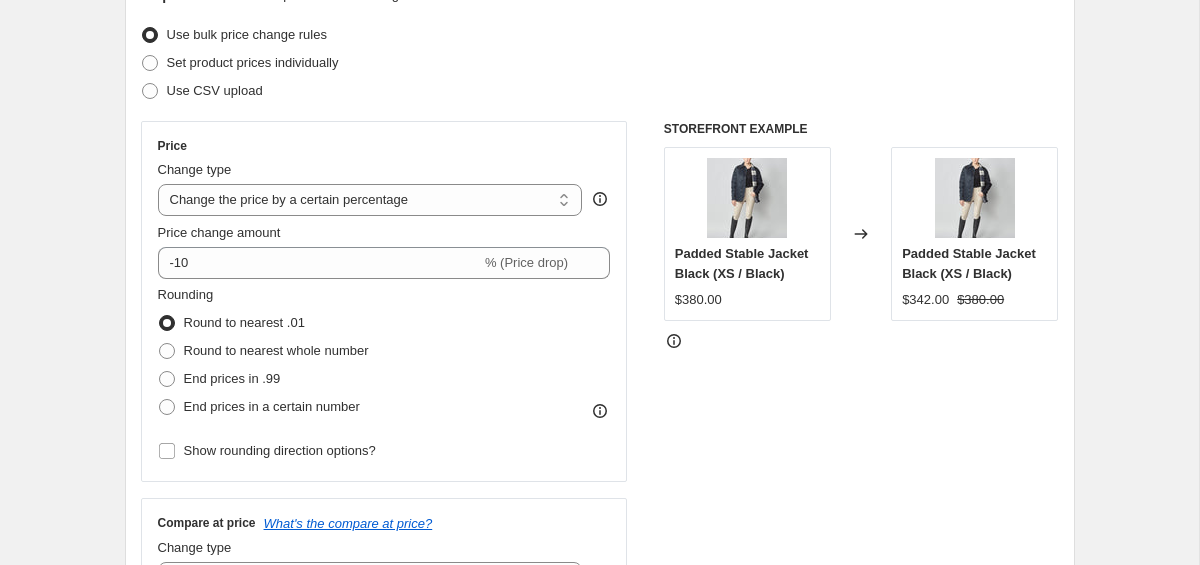 click on "Step 1. Optionally give your price change job a title (eg "March 30% off sale on boots") Past edition This title is just for internal use, customers won't see it Step 2. Select how the prices should change Use bulk price change rules Set product prices individually Use CSV upload Price Change type Change the price to a certain amount Change the price by a certain amount Change the price by a certain percentage Change the price to the current compare at price (price before sale) Change the price by a certain amount relative to the compare at price Change the price by a certain percentage relative to the compare at price Don't change the price Change the price by a certain percentage relative to the cost per item Change price to certain cost margin Change the price by a certain percentage Price change amount -10 % (Price drop) Rounding Round to nearest .01 Round to nearest whole number End prices in .99 End prices in a certain number Show rounding direction options? Compare at price What's the compare at price?" at bounding box center [592, 777] 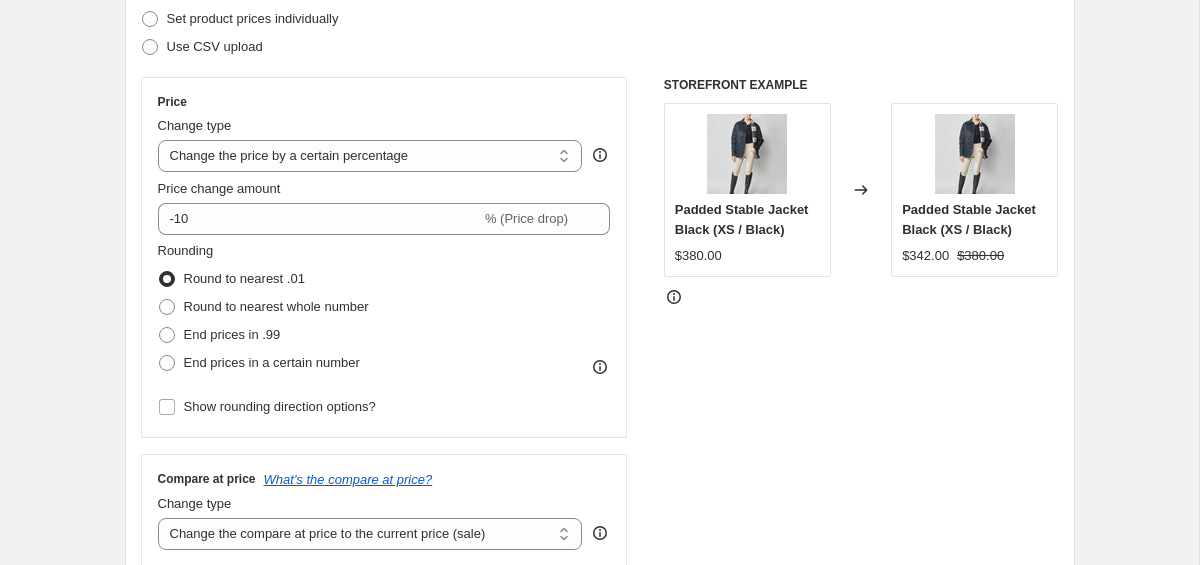 scroll, scrollTop: 356, scrollLeft: 0, axis: vertical 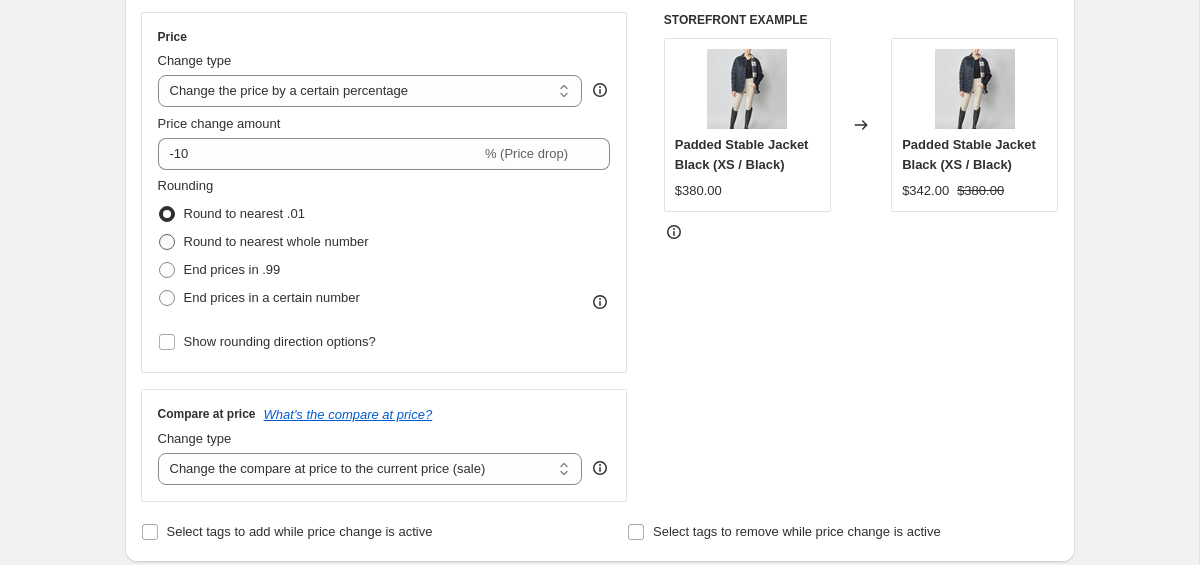 click at bounding box center [167, 242] 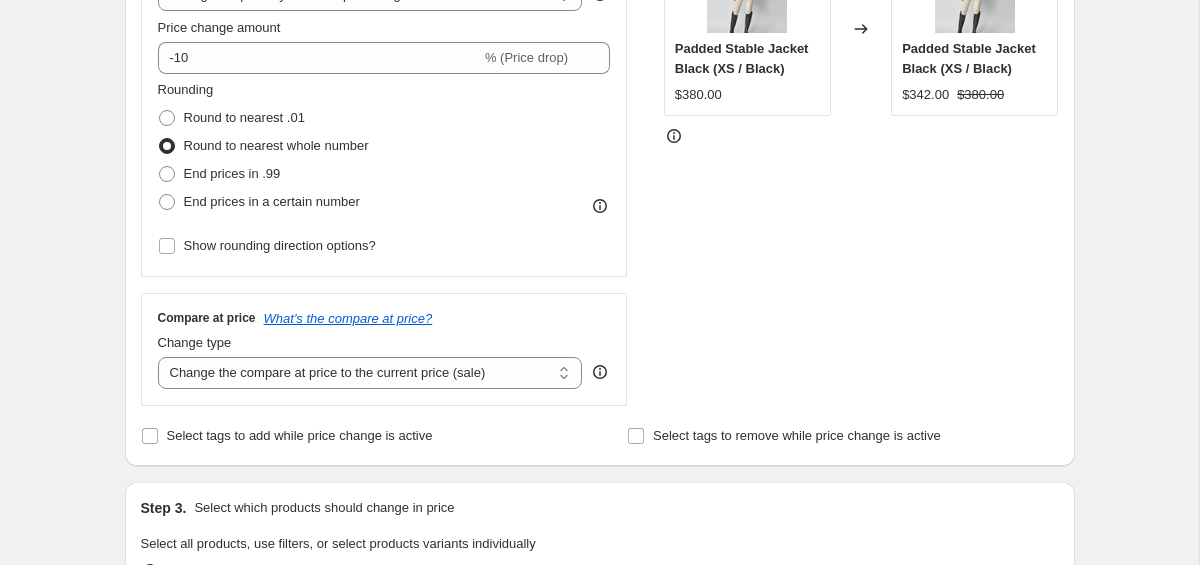 scroll, scrollTop: 458, scrollLeft: 0, axis: vertical 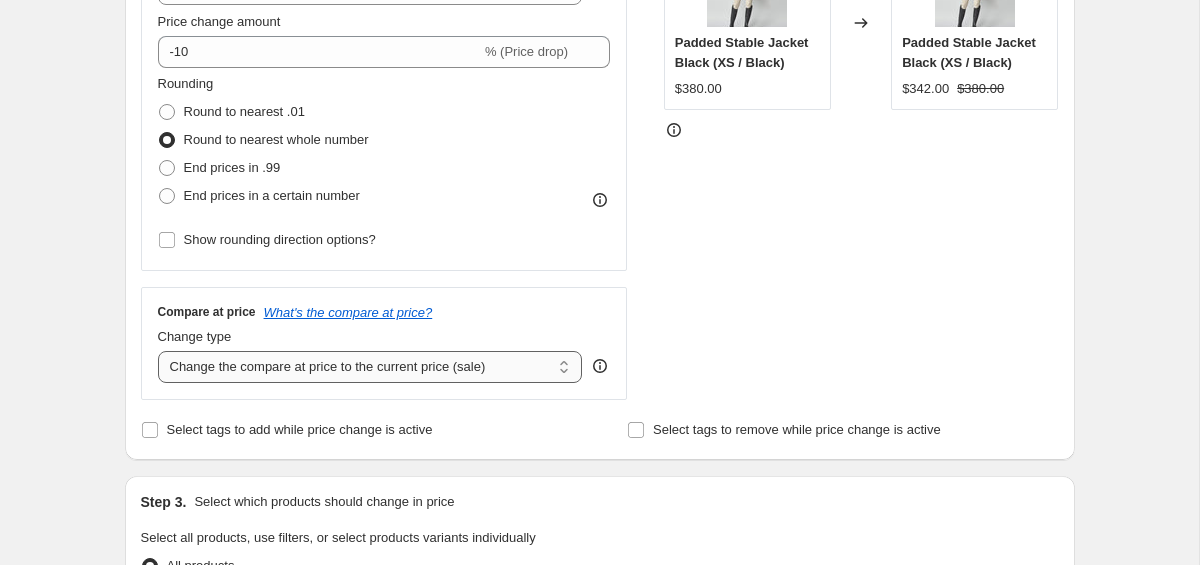 click on "Change the compare at price to the current price (sale) Change the compare at price to a certain amount Change the compare at price by a certain amount Change the compare at price by a certain percentage Change the compare at price by a certain amount relative to the actual price Change the compare at price by a certain percentage relative to the actual price Don't change the compare at price Remove the compare at price" at bounding box center [370, 367] 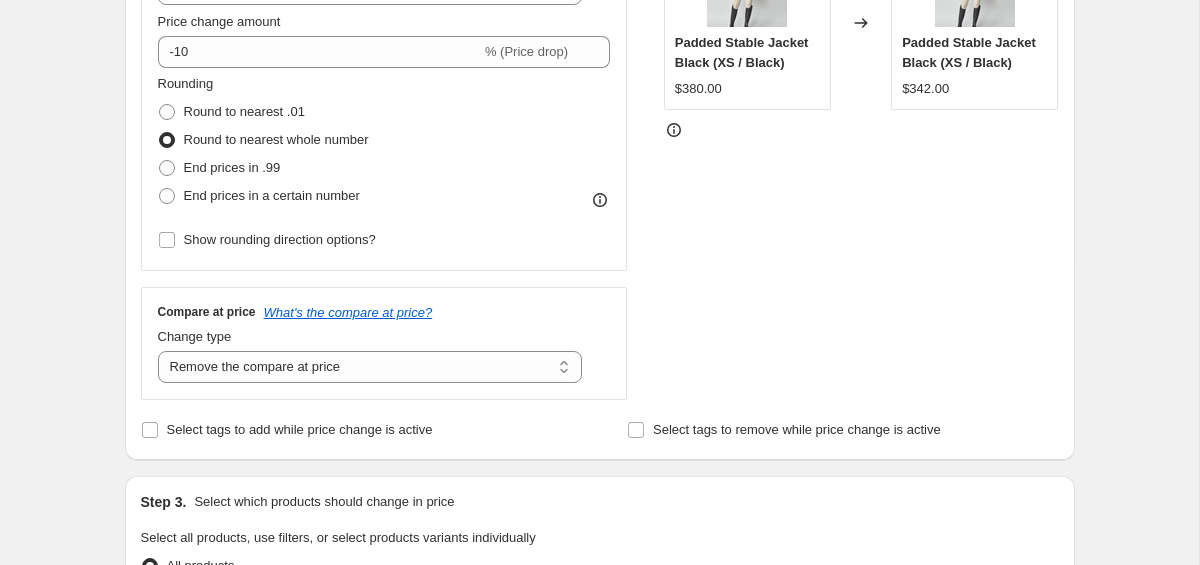 click on "Step 1. Optionally give your price change job a title (eg "March 30% off sale on boots") Past edition This title is just for internal use, customers won't see it Step 2. Select how the prices should change Use bulk price change rules Set product prices individually Use CSV upload Price Change type Change the price to a certain amount Change the price by a certain amount Change the price by a certain percentage Change the price to the current compare at price (price before sale) Change the price by a certain amount relative to the compare at price Change the price by a certain percentage relative to the compare at price Don't change the price Change the price by a certain percentage relative to the cost per item Change price to certain cost margin Change the price by a certain percentage Price change amount -10 % (Price drop) Rounding Round to nearest .01 Round to nearest whole number End prices in .99 End prices in a certain number Show rounding direction options? Compare at price What's the compare at price?" at bounding box center (592, 566) 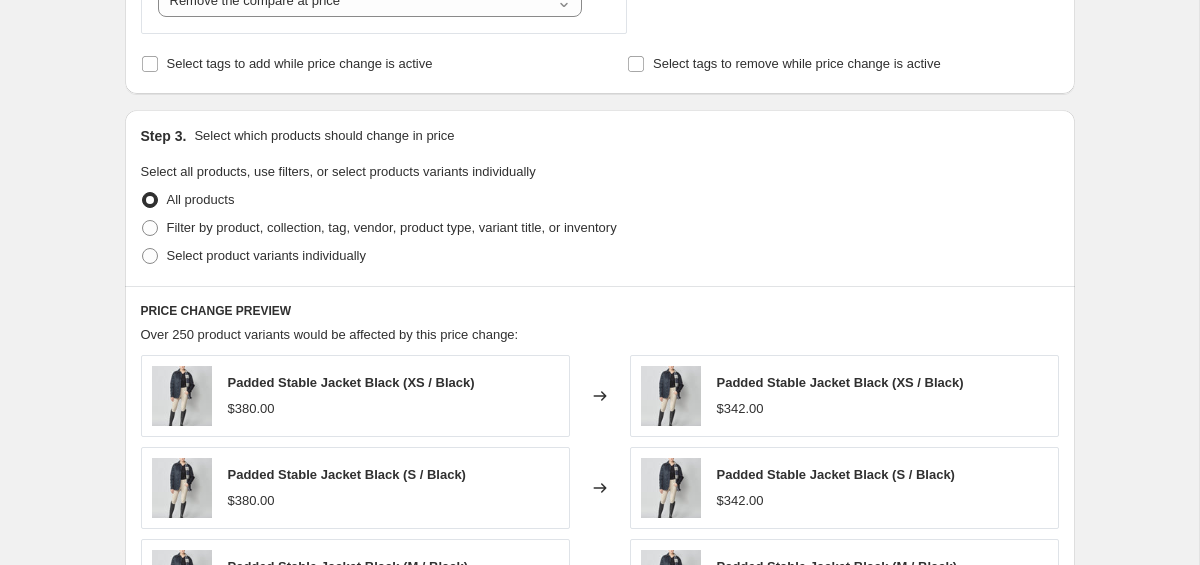 scroll, scrollTop: 826, scrollLeft: 0, axis: vertical 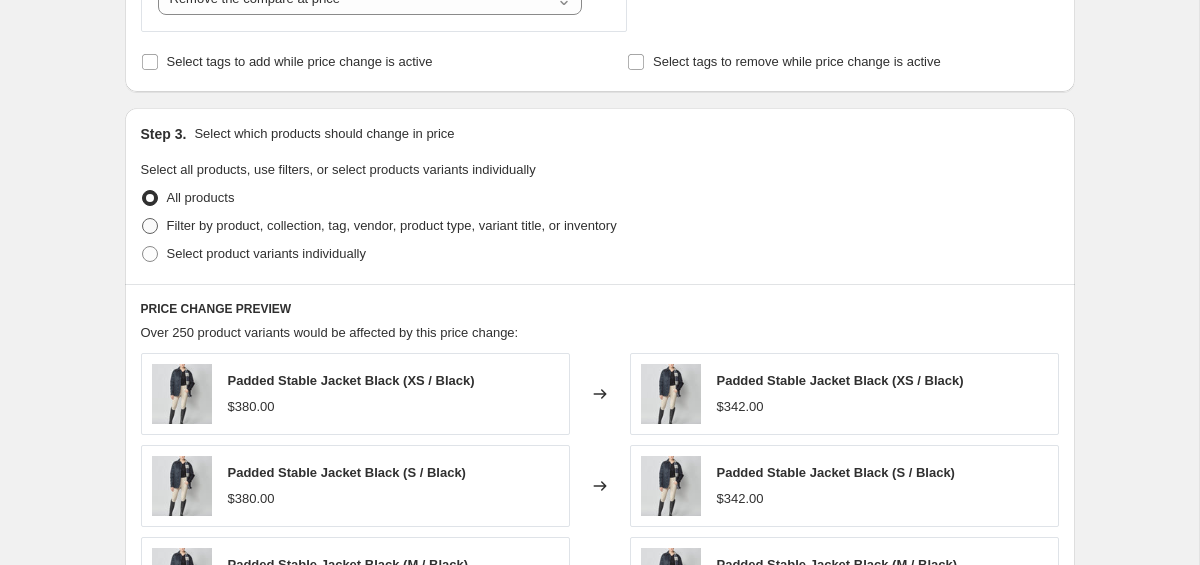click at bounding box center [150, 226] 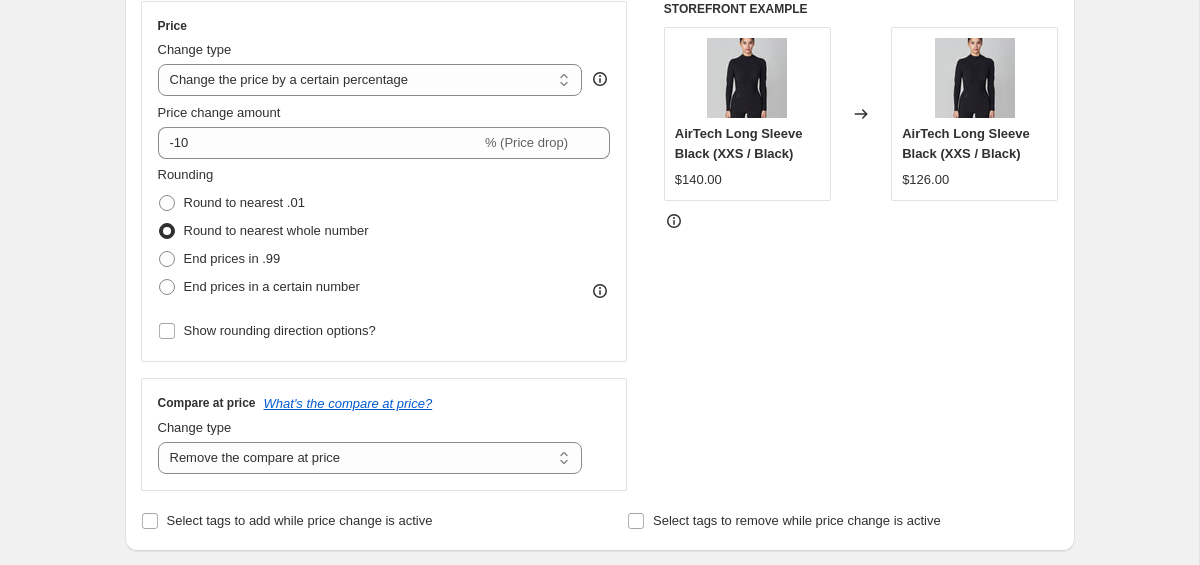 scroll, scrollTop: 103, scrollLeft: 0, axis: vertical 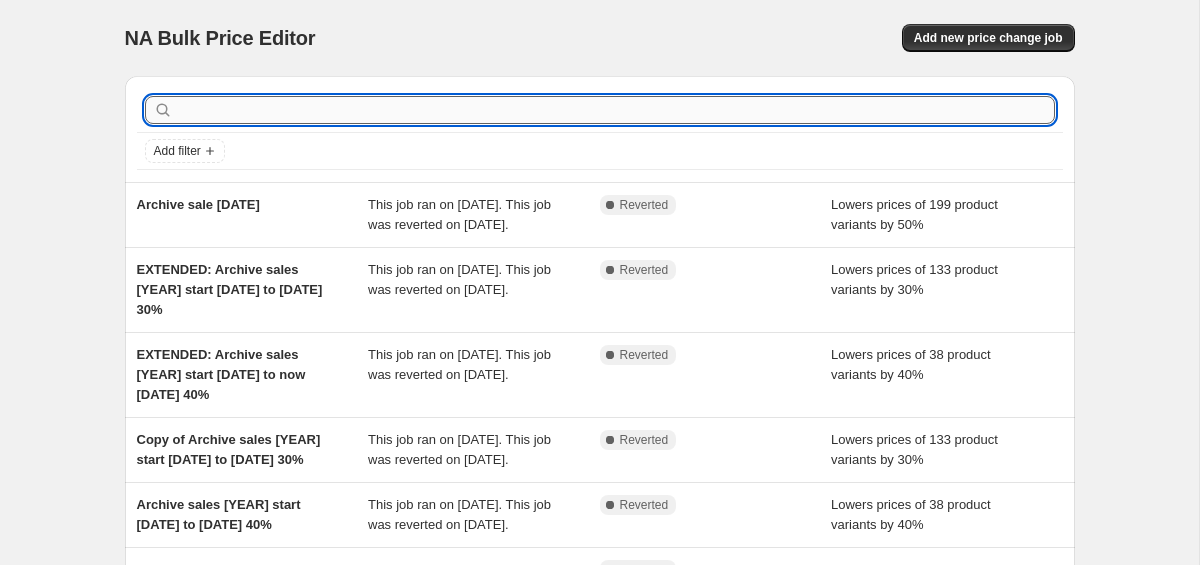 click at bounding box center (616, 110) 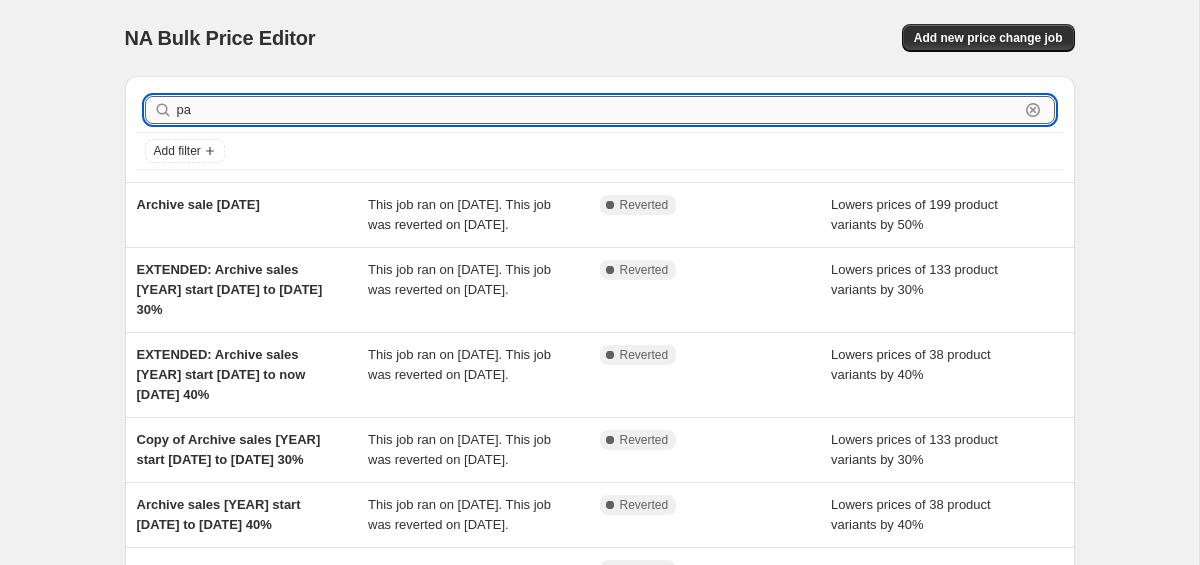 type on "pas" 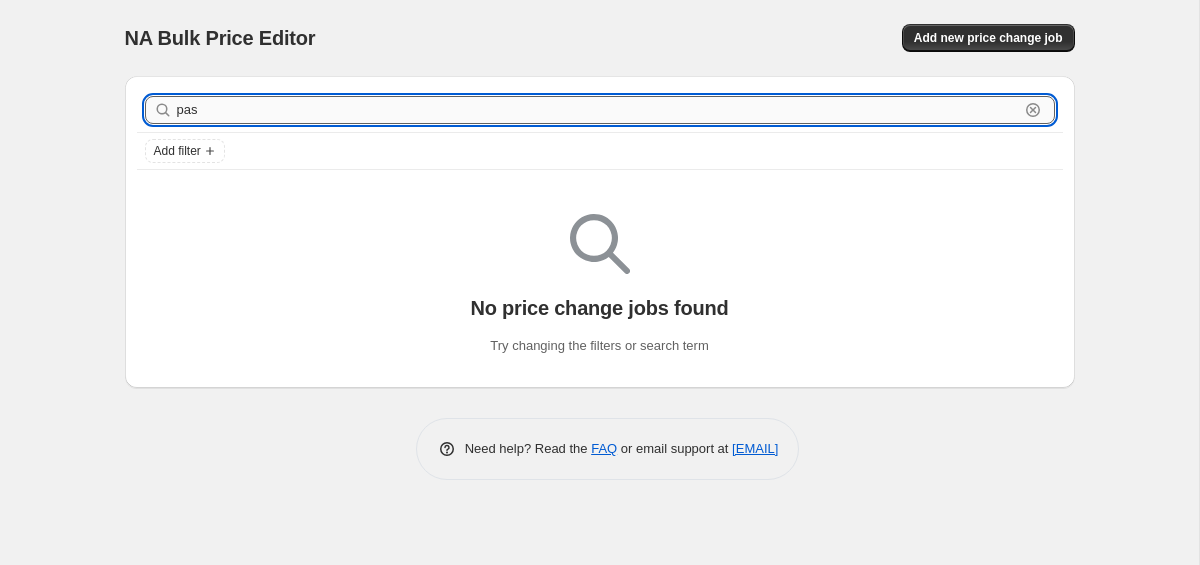 click on "pas" at bounding box center [598, 110] 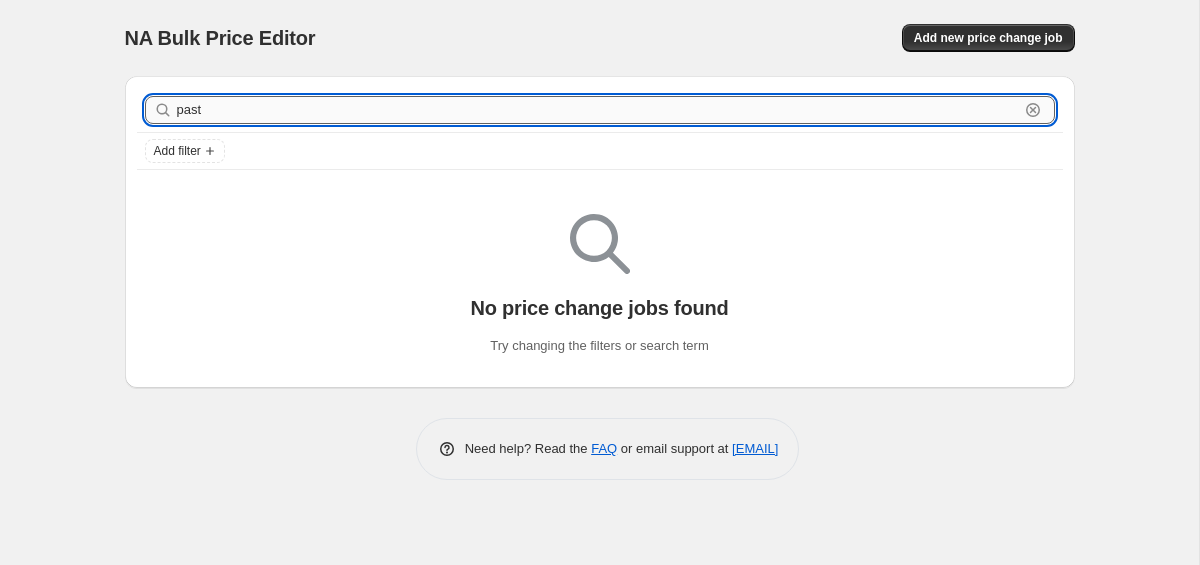 click on "past" at bounding box center (598, 110) 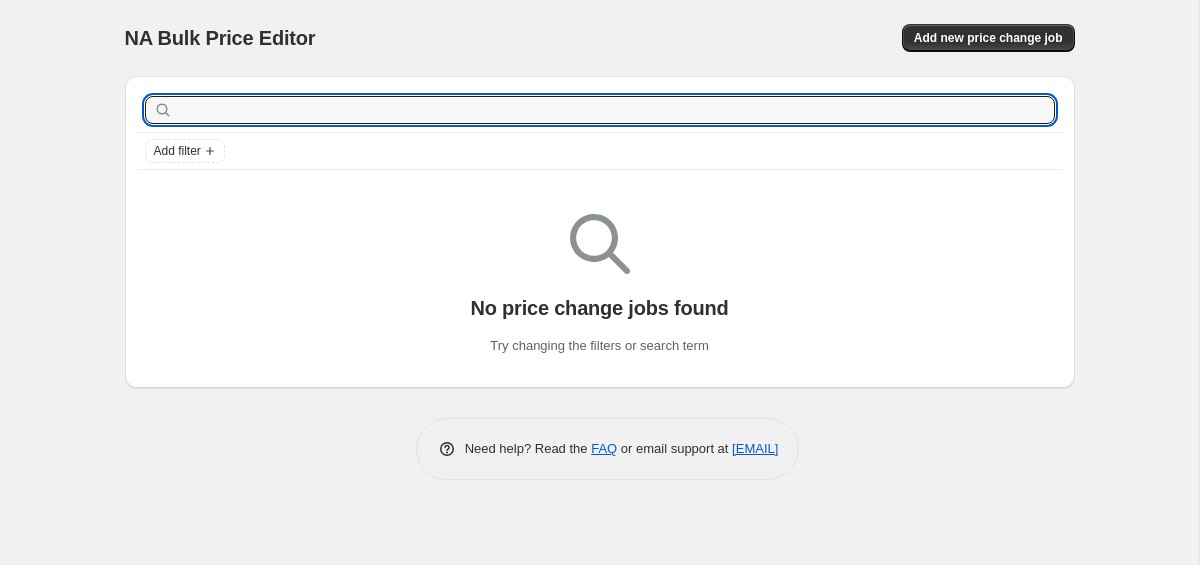 click on "Add filter   No price change jobs found Try changing the filters or search term" at bounding box center (592, 224) 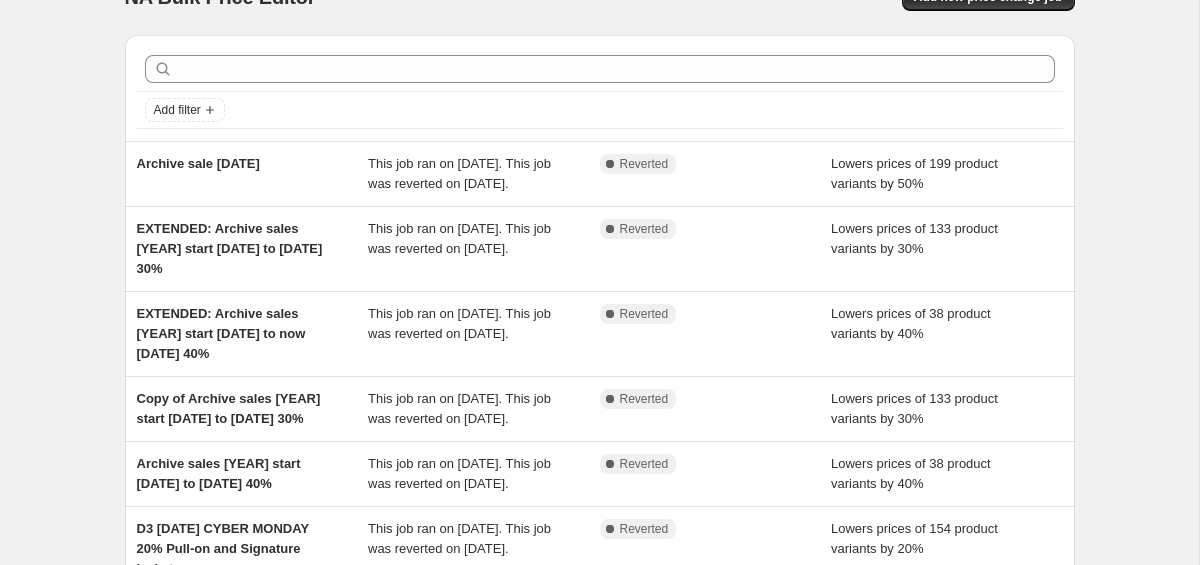 scroll, scrollTop: 0, scrollLeft: 0, axis: both 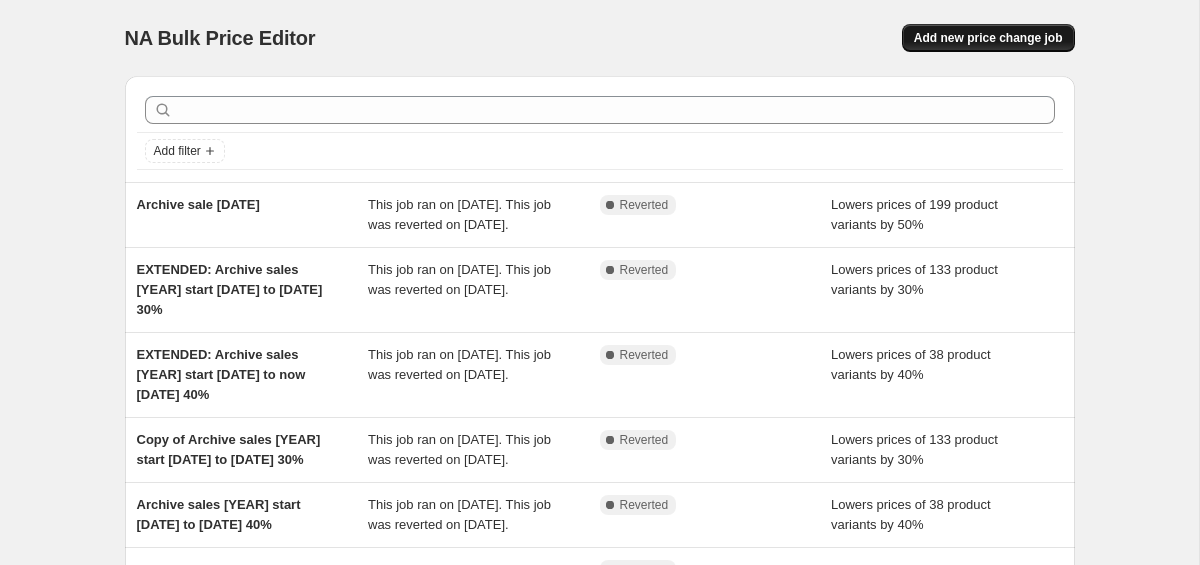 click on "Add new price change job" at bounding box center [988, 38] 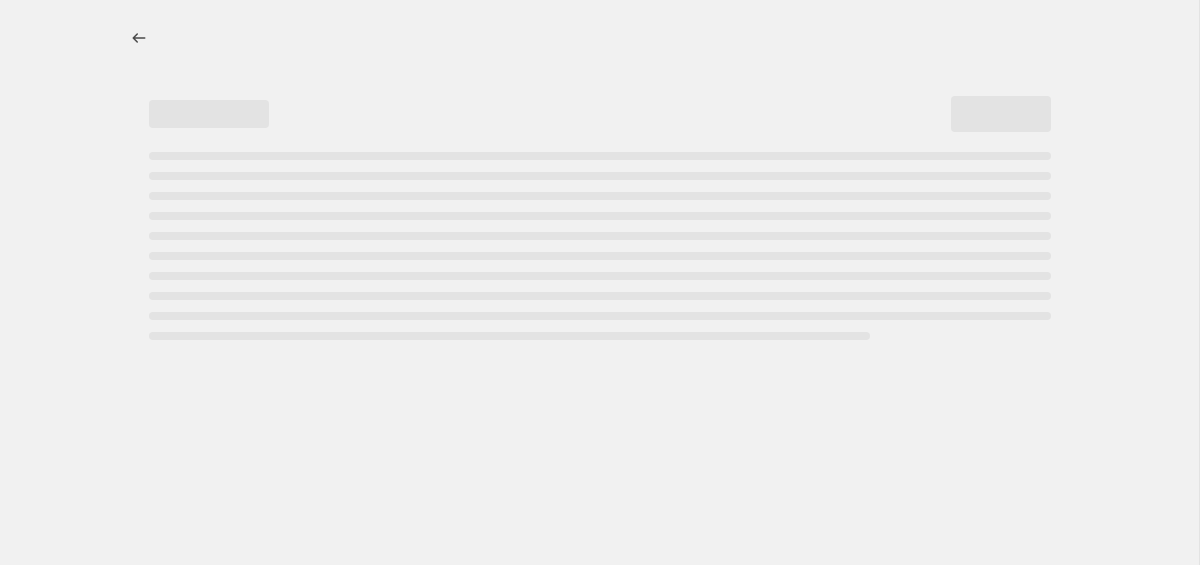select on "percentage" 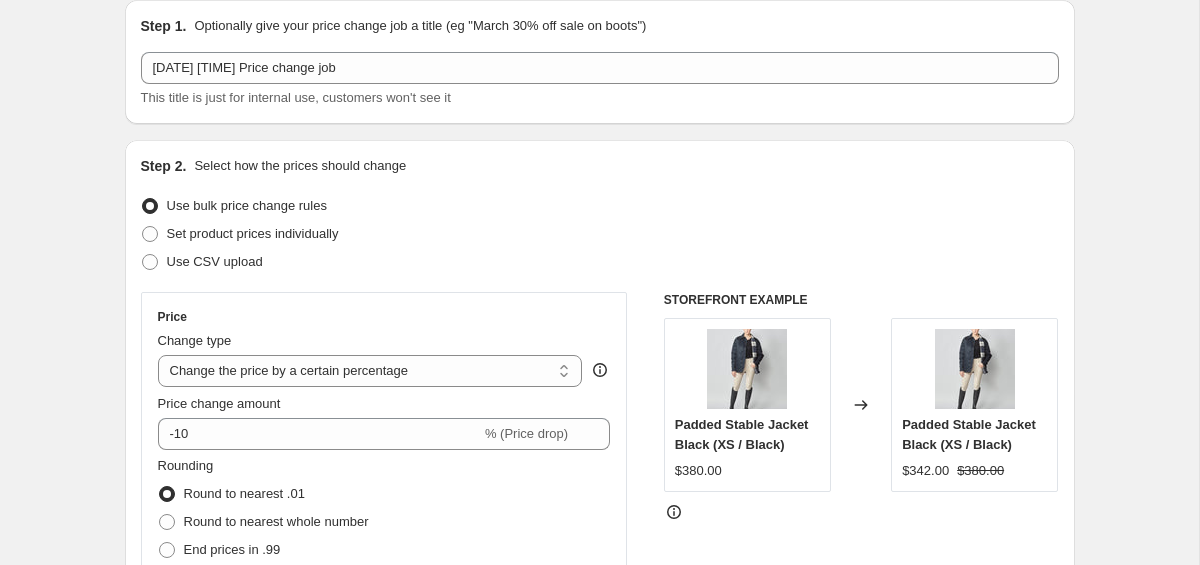 scroll, scrollTop: 110, scrollLeft: 0, axis: vertical 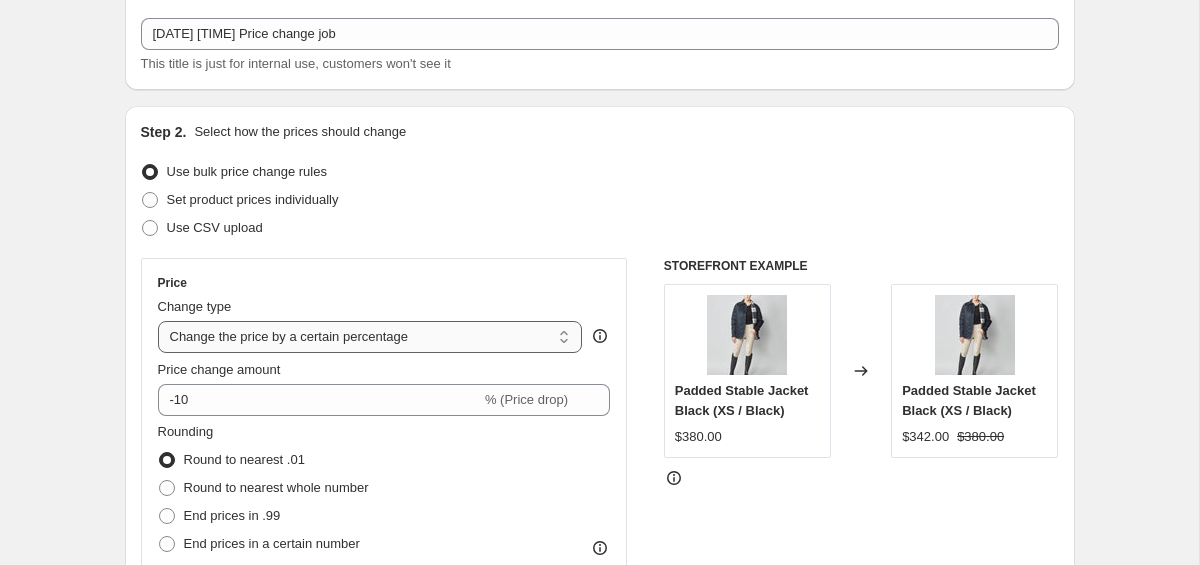 click on "Change the price to a certain amount Change the price by a certain amount Change the price by a certain percentage Change the price to the current compare at price (price before sale) Change the price by a certain amount relative to the compare at price Change the price by a certain percentage relative to the compare at price Don't change the price Change the price by a certain percentage relative to the cost per item Change price to certain cost margin" at bounding box center (370, 337) 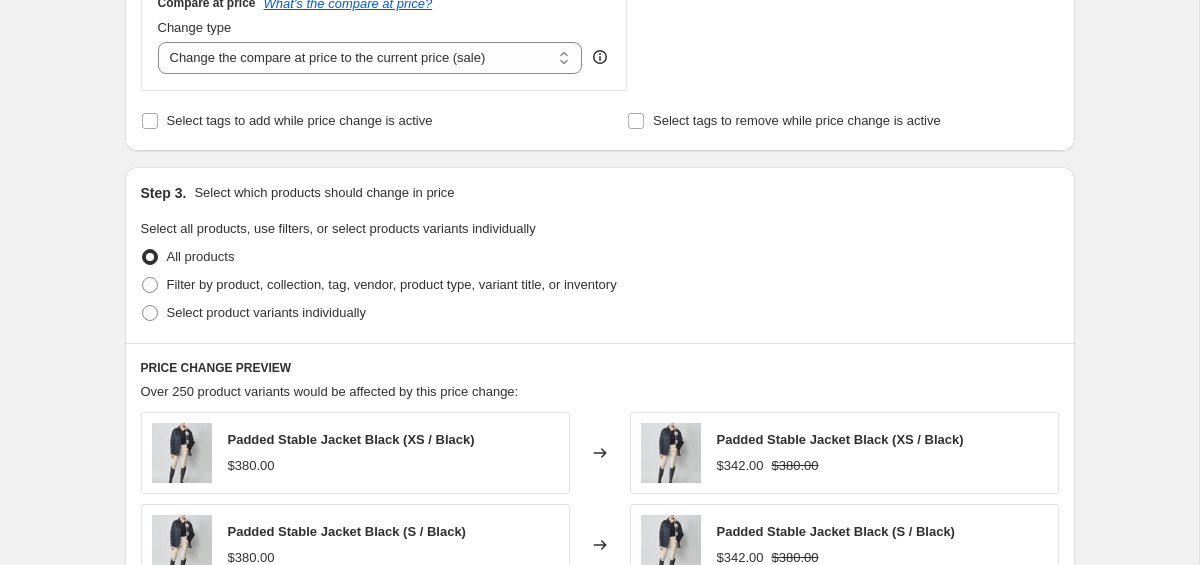 scroll, scrollTop: 770, scrollLeft: 0, axis: vertical 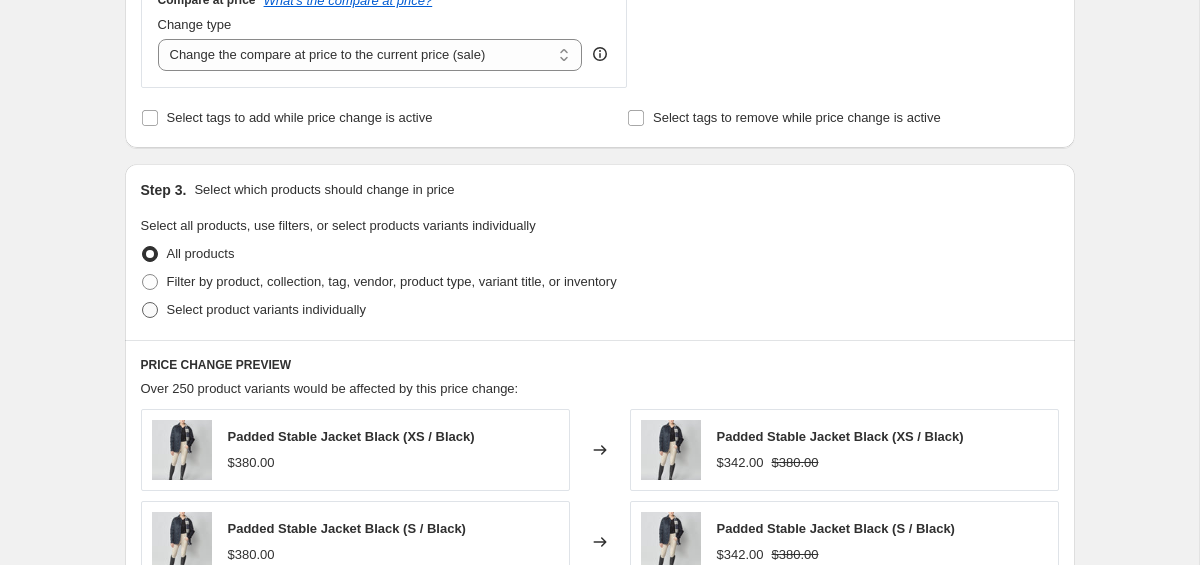 click at bounding box center (150, 310) 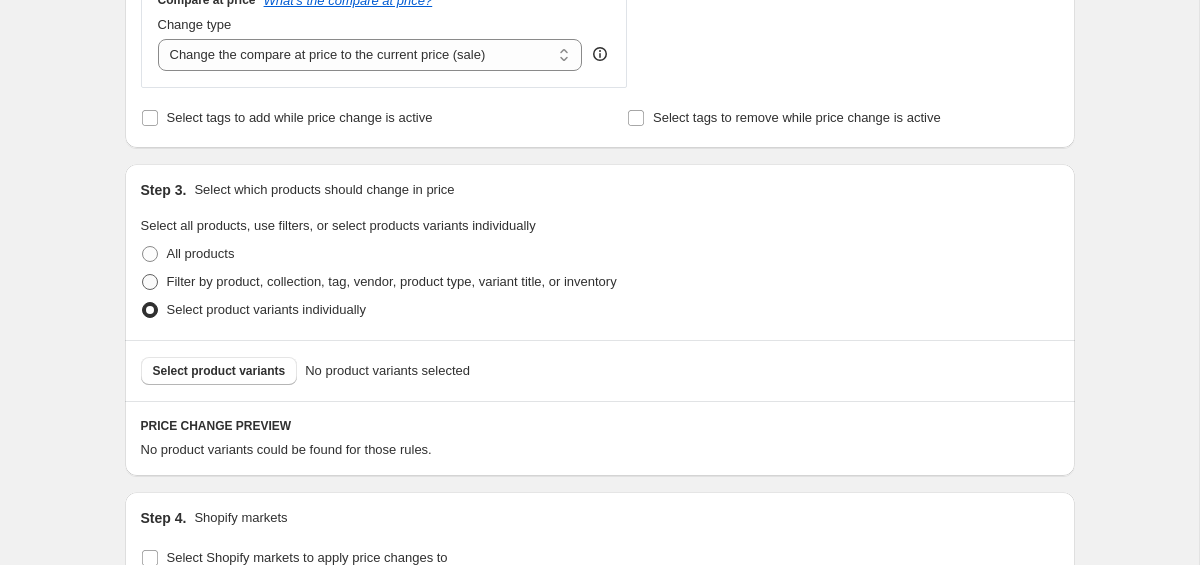 click at bounding box center (150, 282) 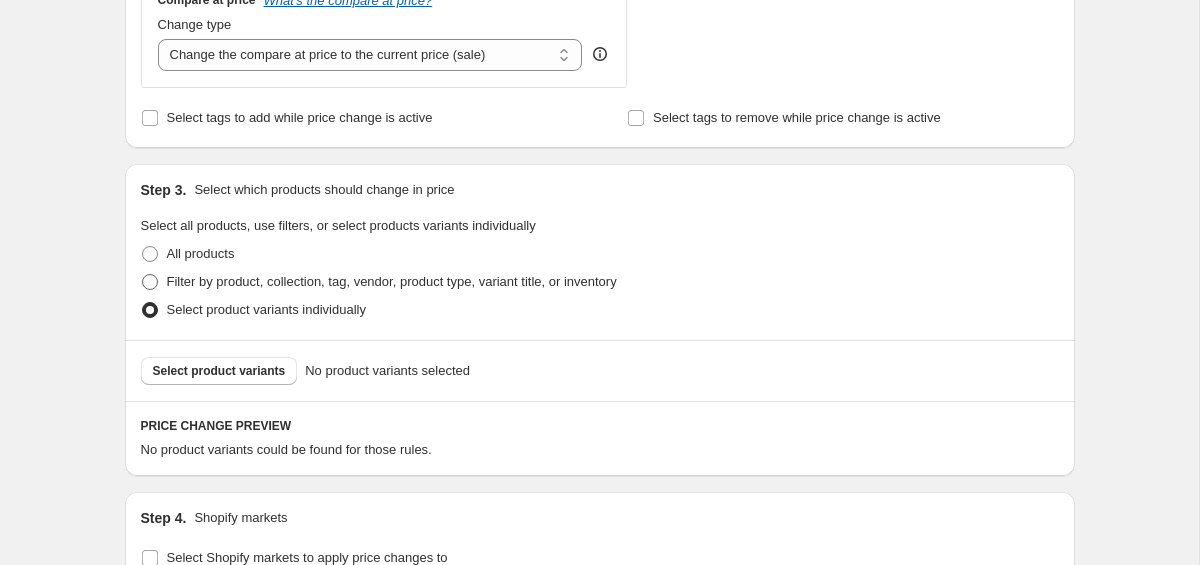 radio on "true" 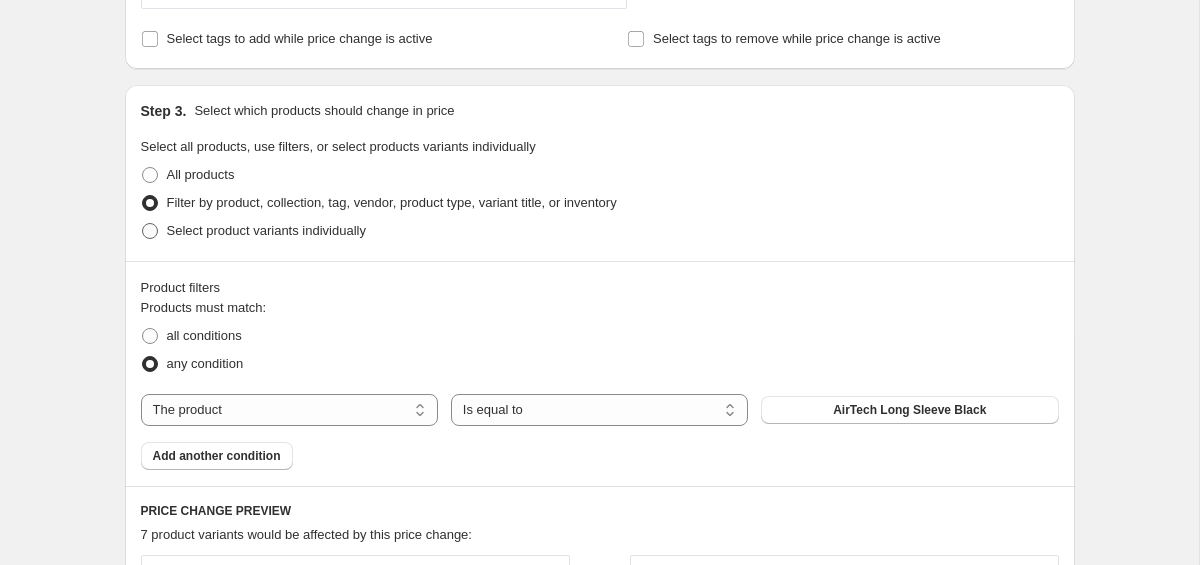 scroll, scrollTop: 844, scrollLeft: 0, axis: vertical 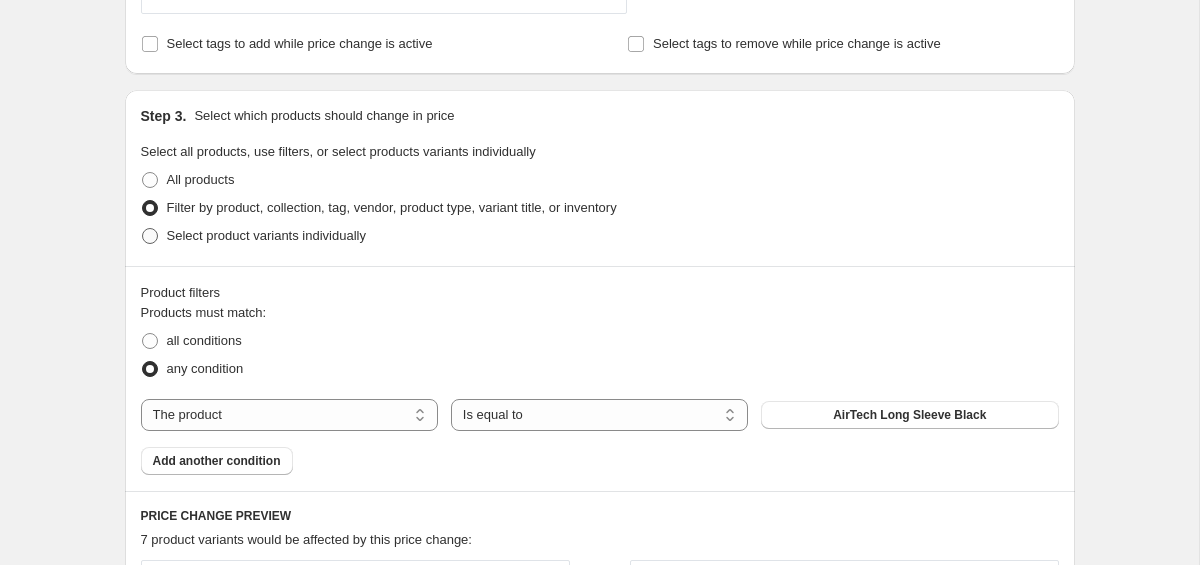 click at bounding box center (150, 236) 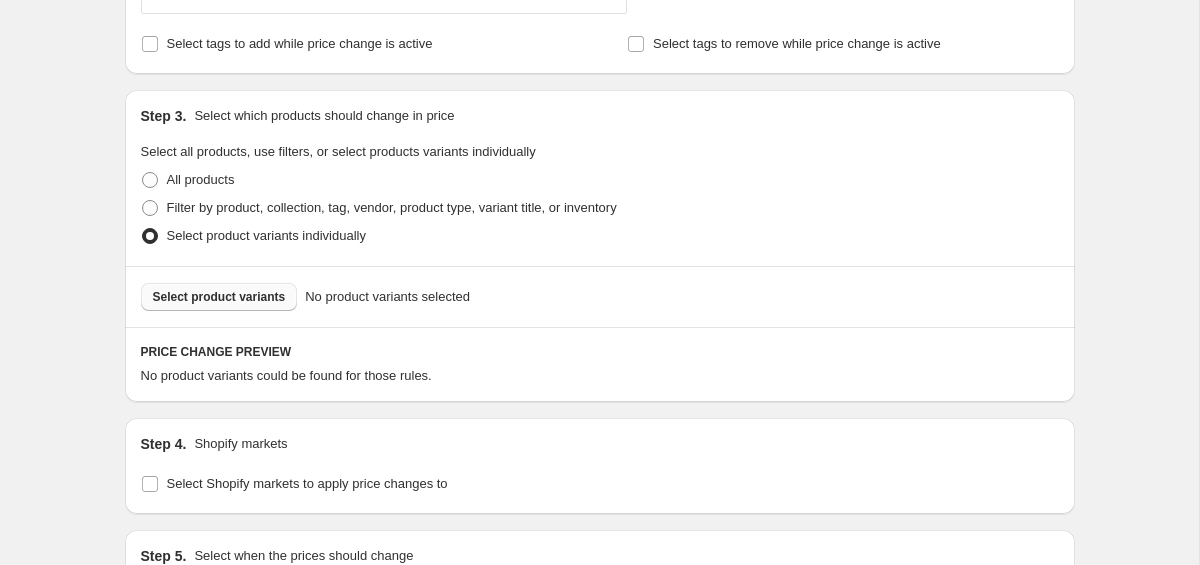 click on "Select product variants" at bounding box center [219, 297] 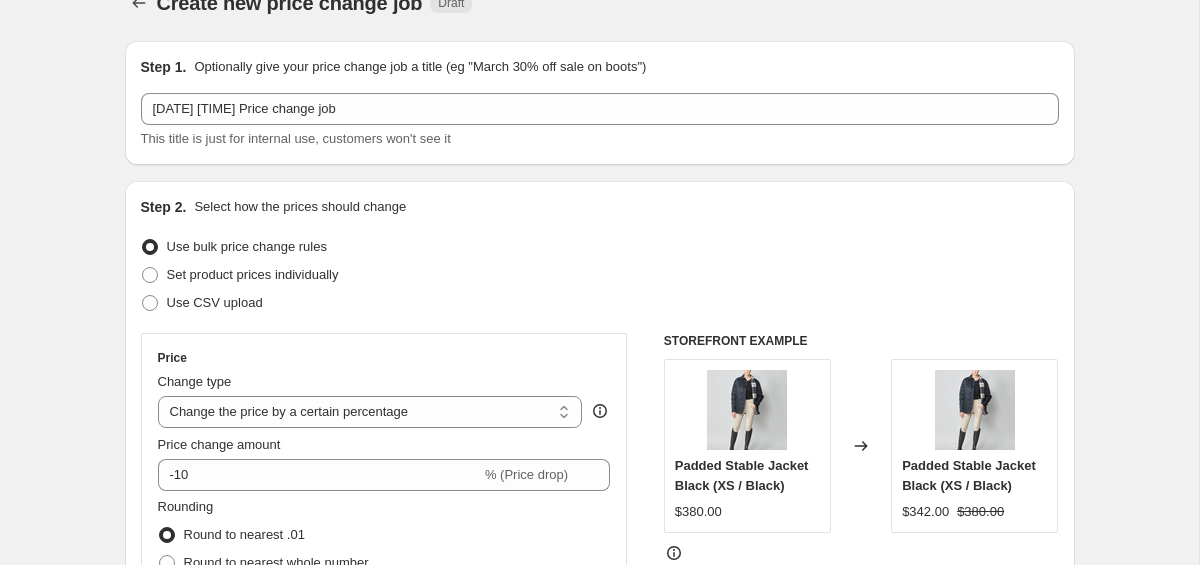 scroll, scrollTop: 40, scrollLeft: 0, axis: vertical 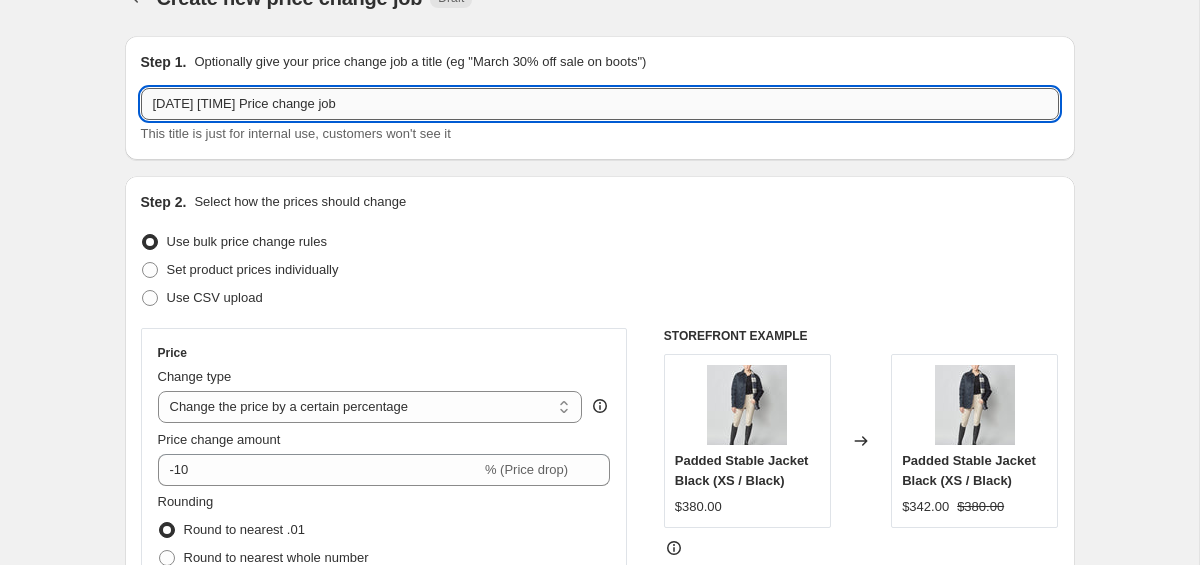 click on "[DATE] [TIME] Price change job" at bounding box center [600, 104] 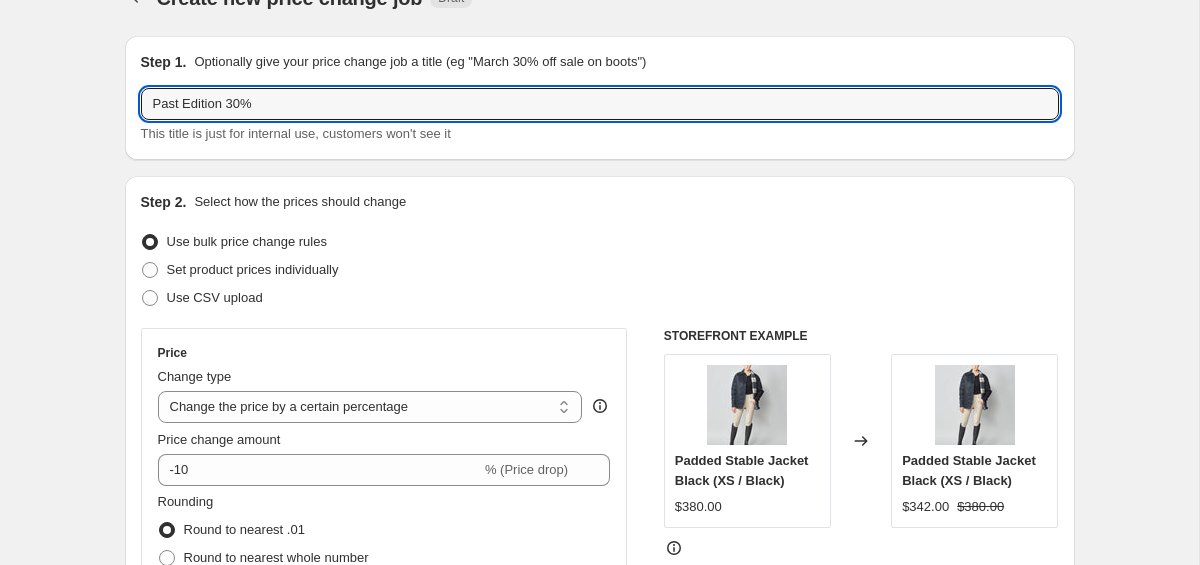 type on "Past Edition 30%" 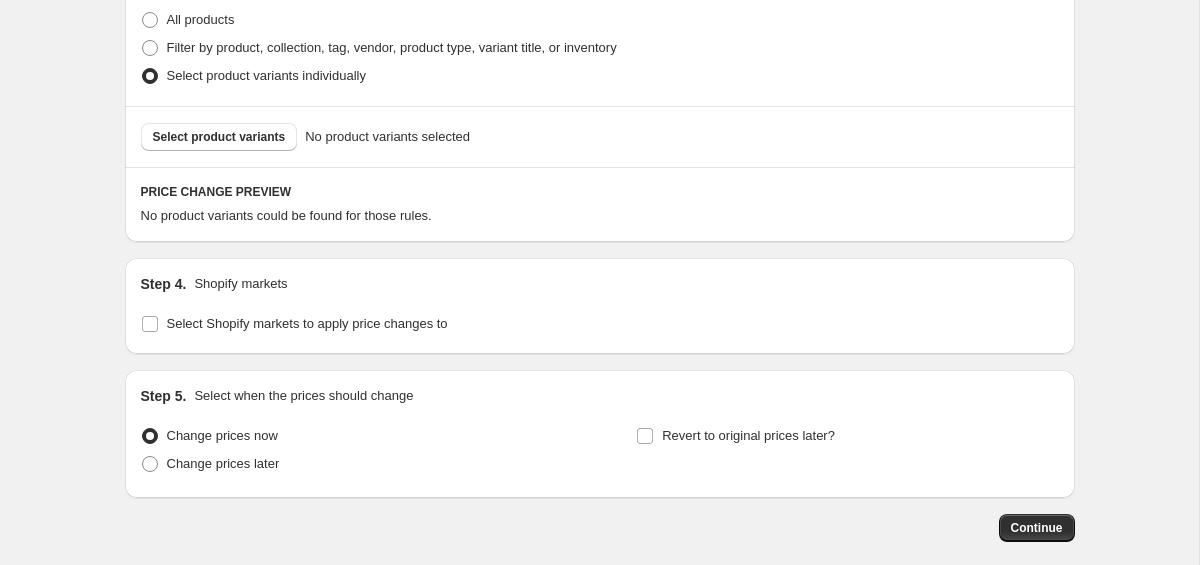 scroll, scrollTop: 1103, scrollLeft: 0, axis: vertical 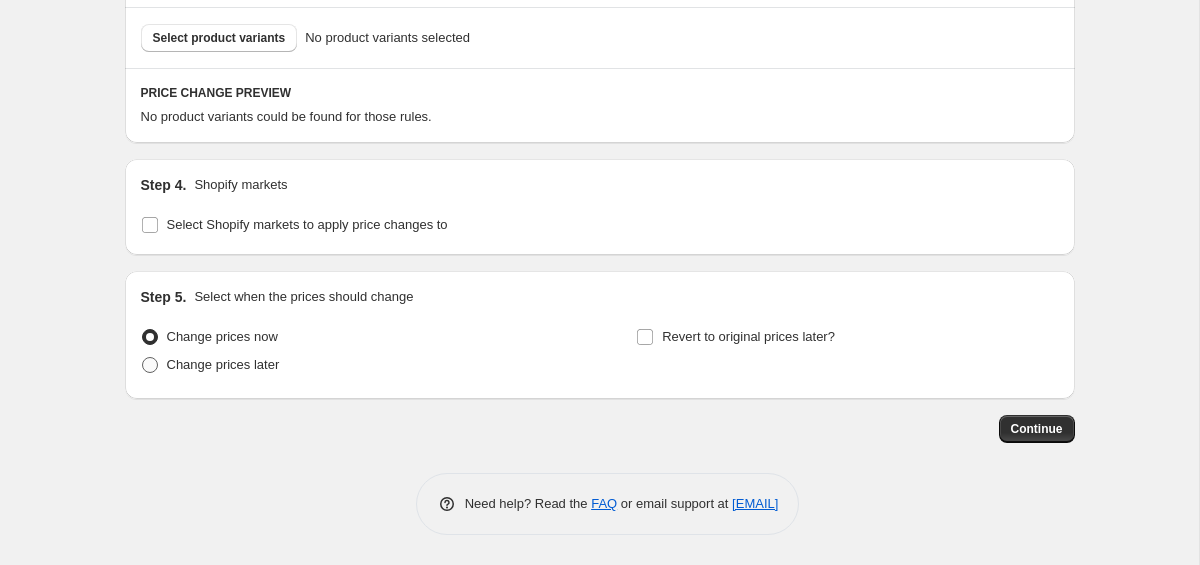 click at bounding box center (150, 365) 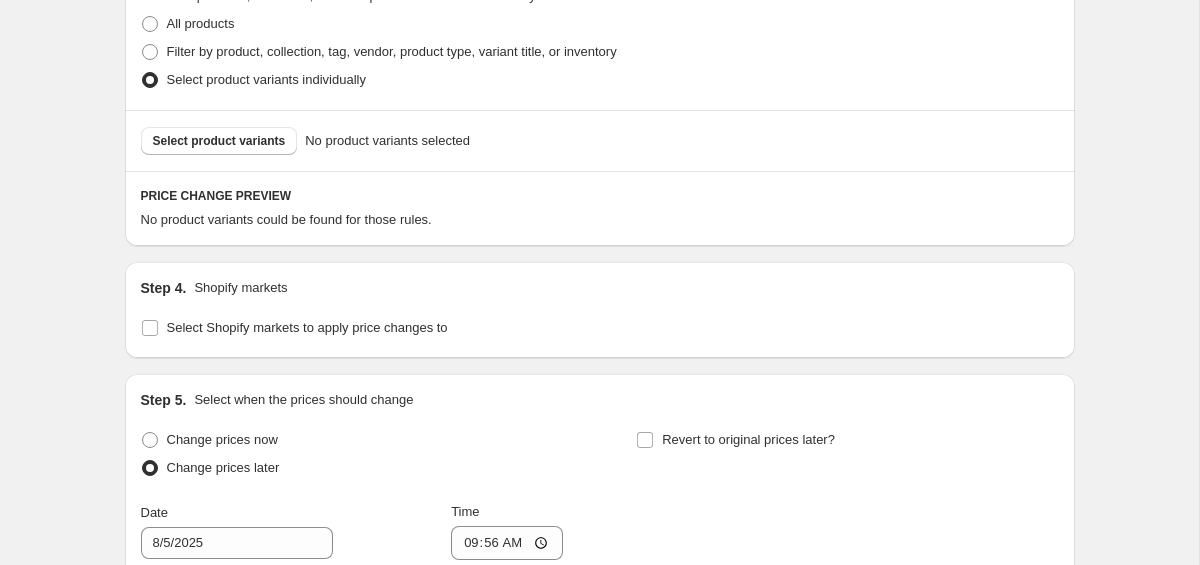 scroll, scrollTop: 995, scrollLeft: 0, axis: vertical 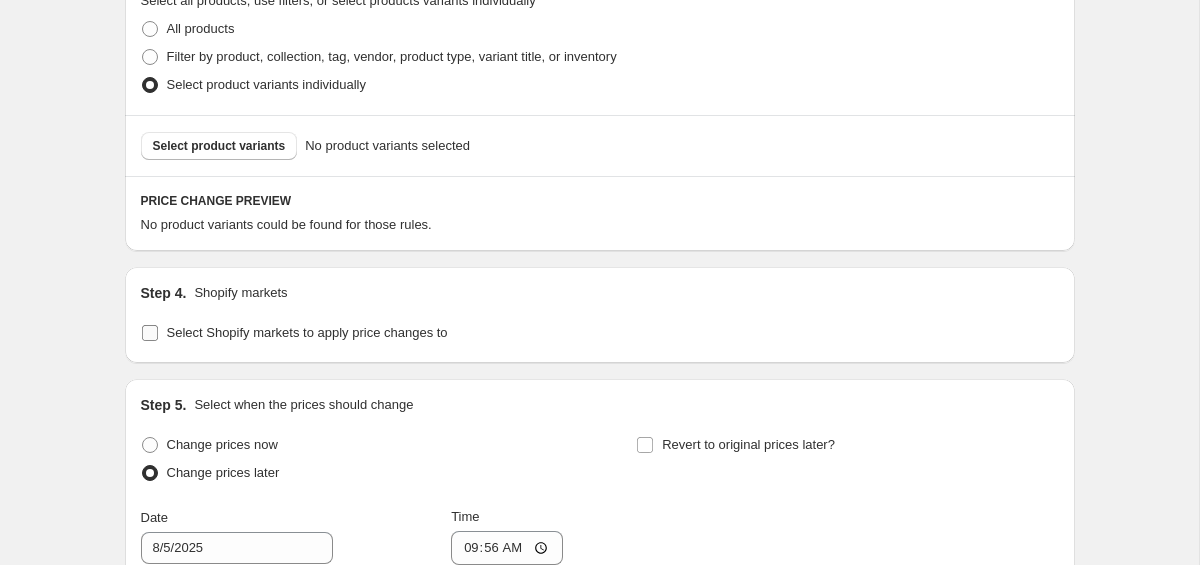 click on "Select Shopify markets to apply price changes to" at bounding box center (150, 333) 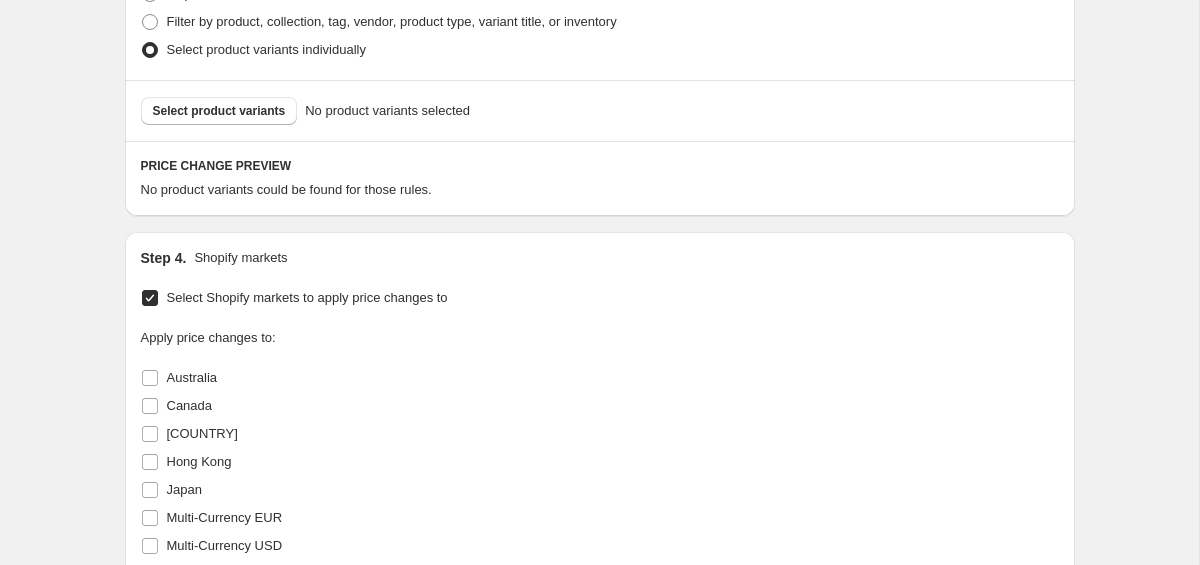 scroll, scrollTop: 1035, scrollLeft: 0, axis: vertical 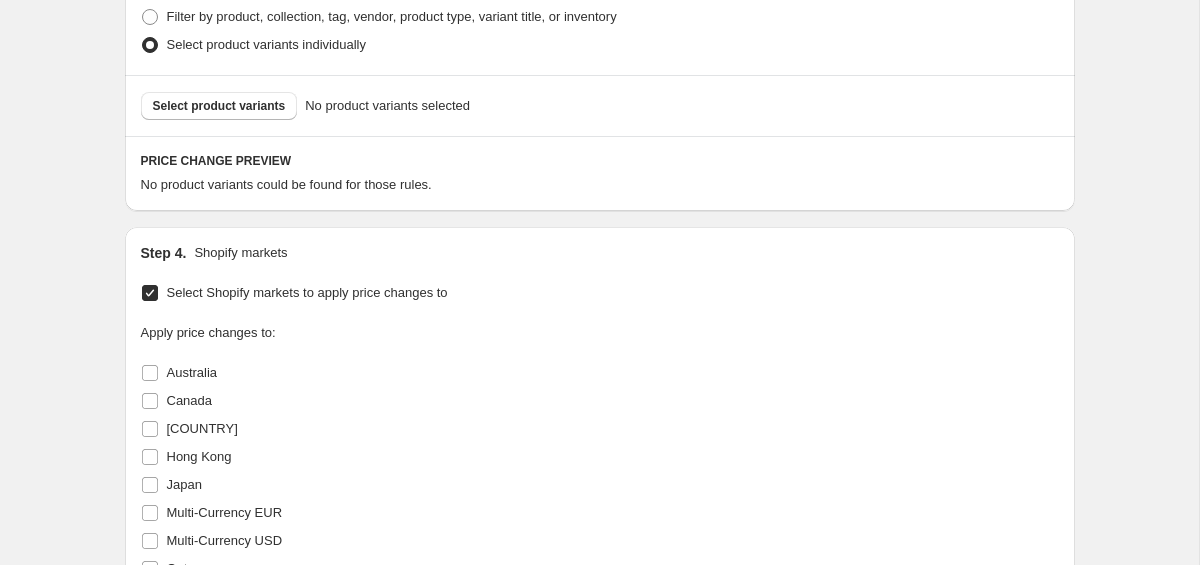click on "Select Shopify markets to apply price changes to" at bounding box center [294, 293] 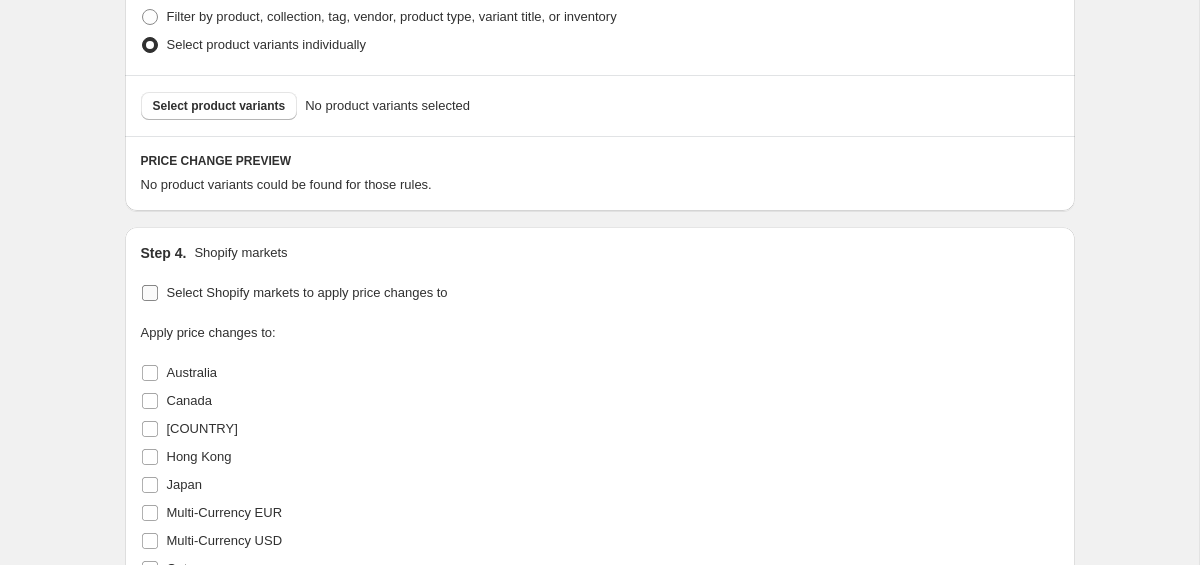 checkbox on "false" 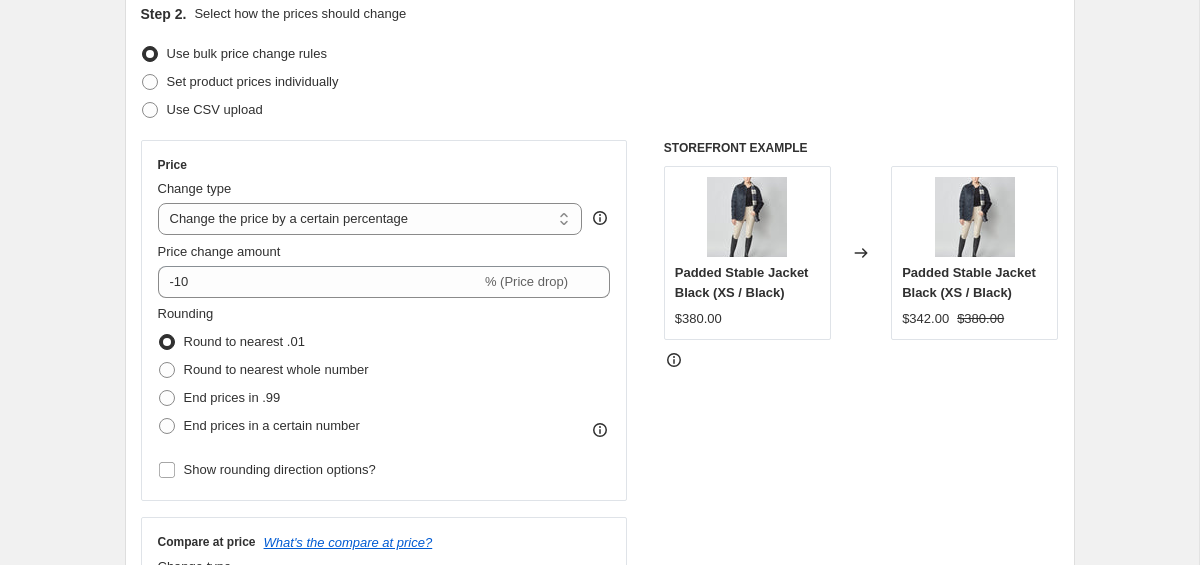 scroll, scrollTop: 243, scrollLeft: 0, axis: vertical 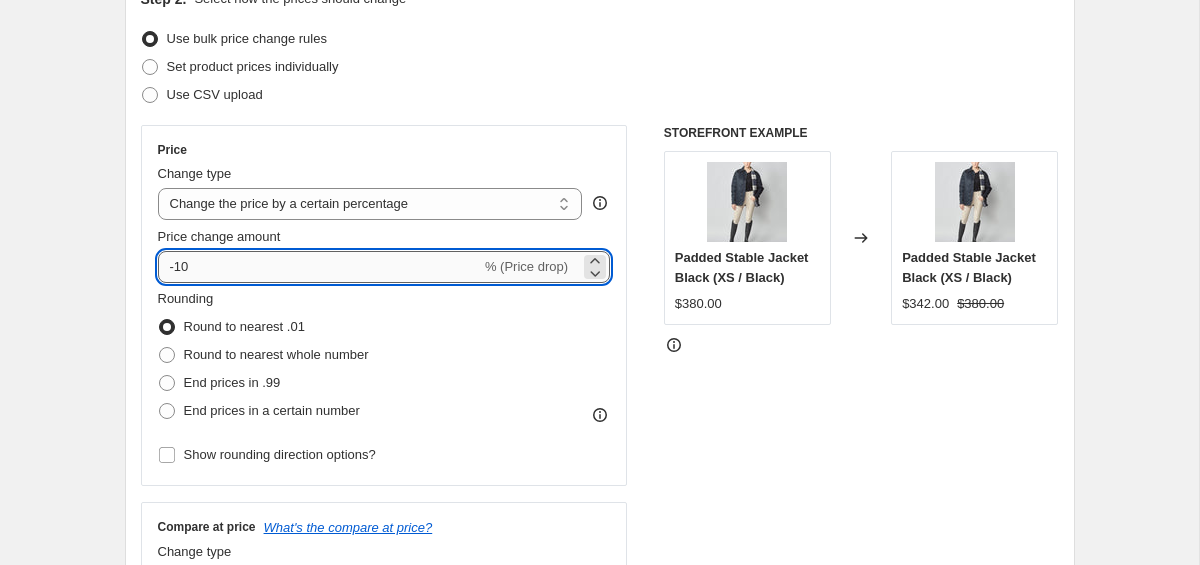 click on "-10" at bounding box center [319, 267] 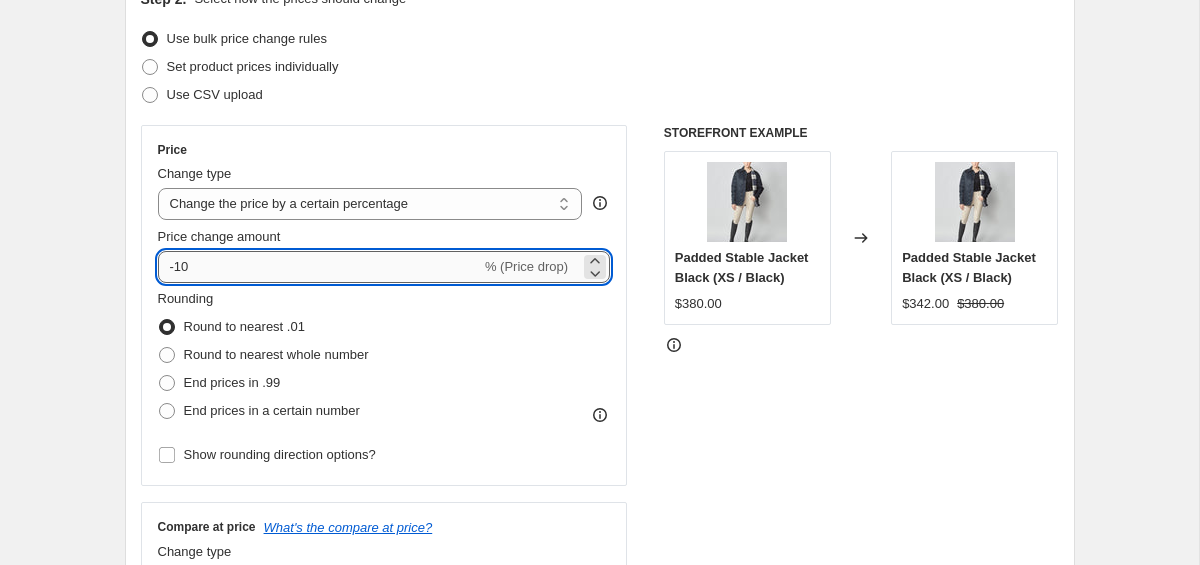 type on "-1" 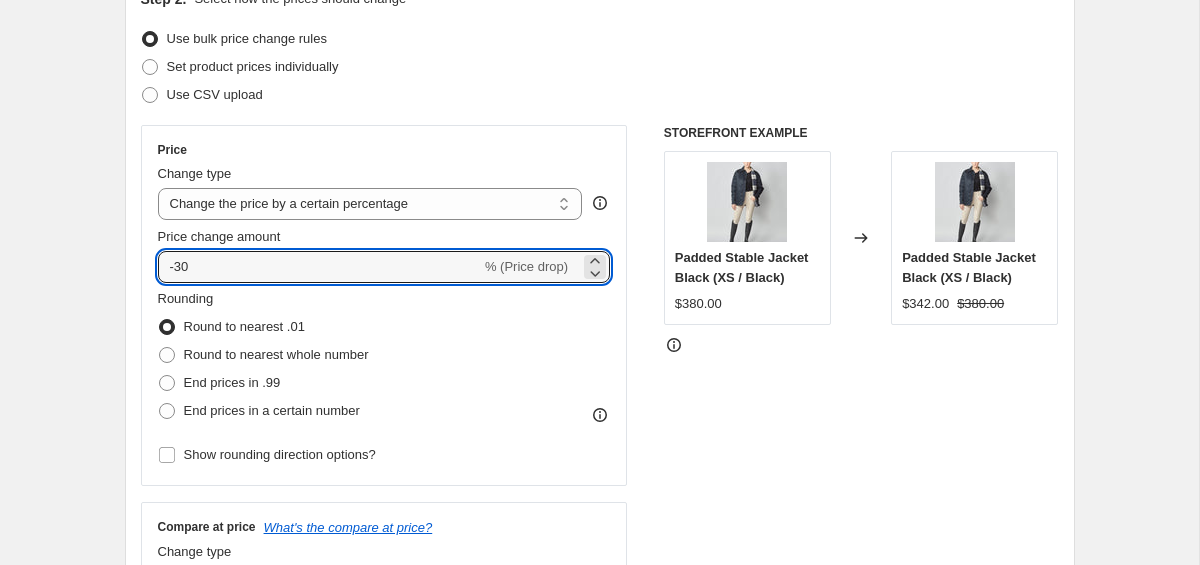 type on "-30" 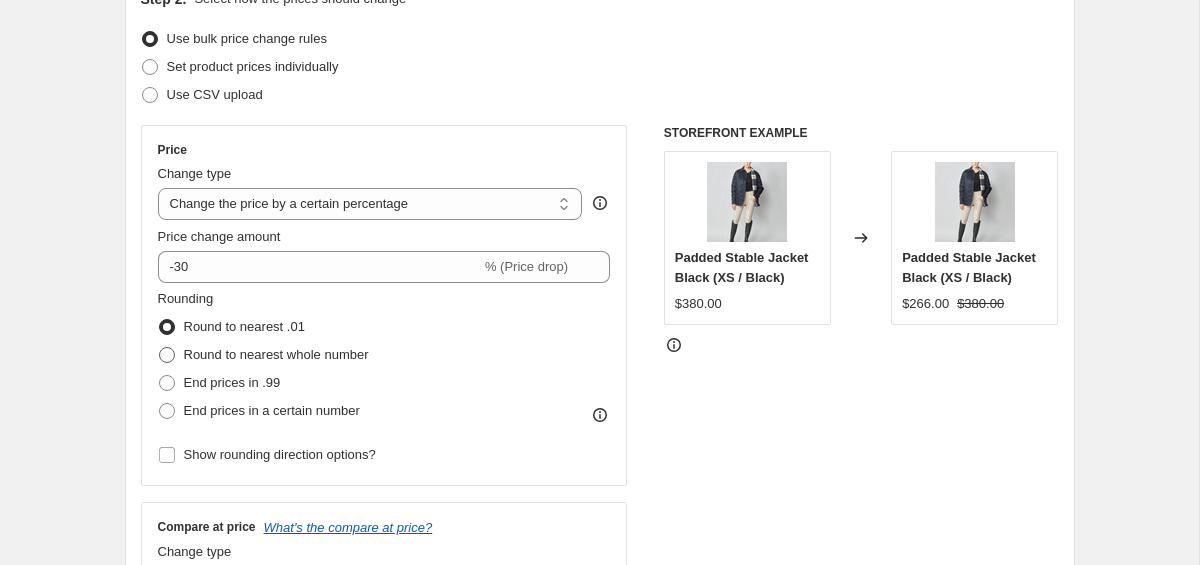 click at bounding box center (167, 355) 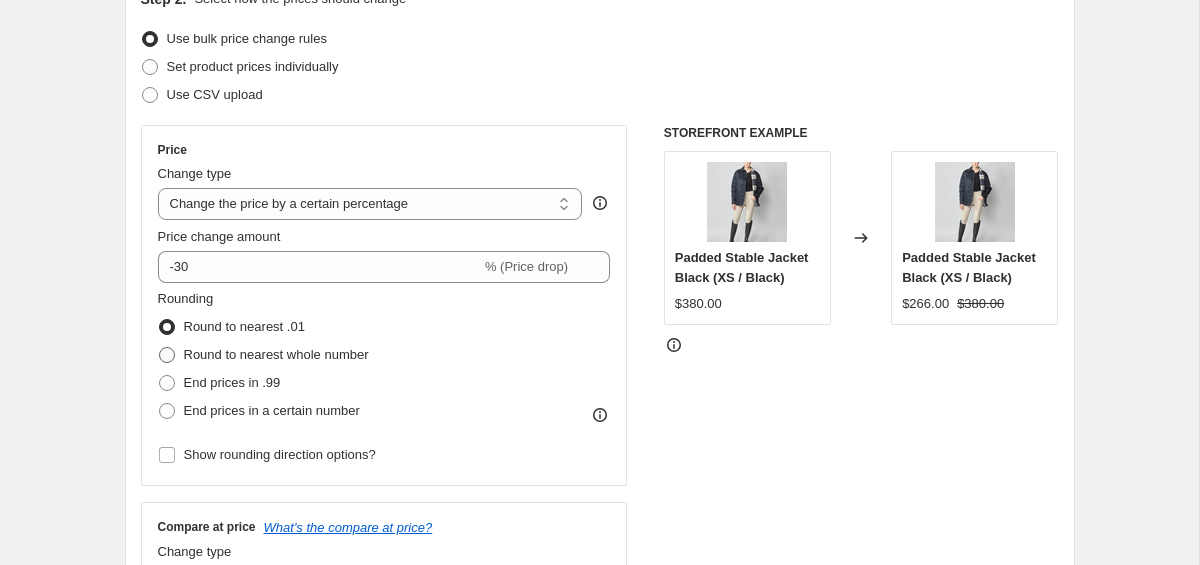 radio on "true" 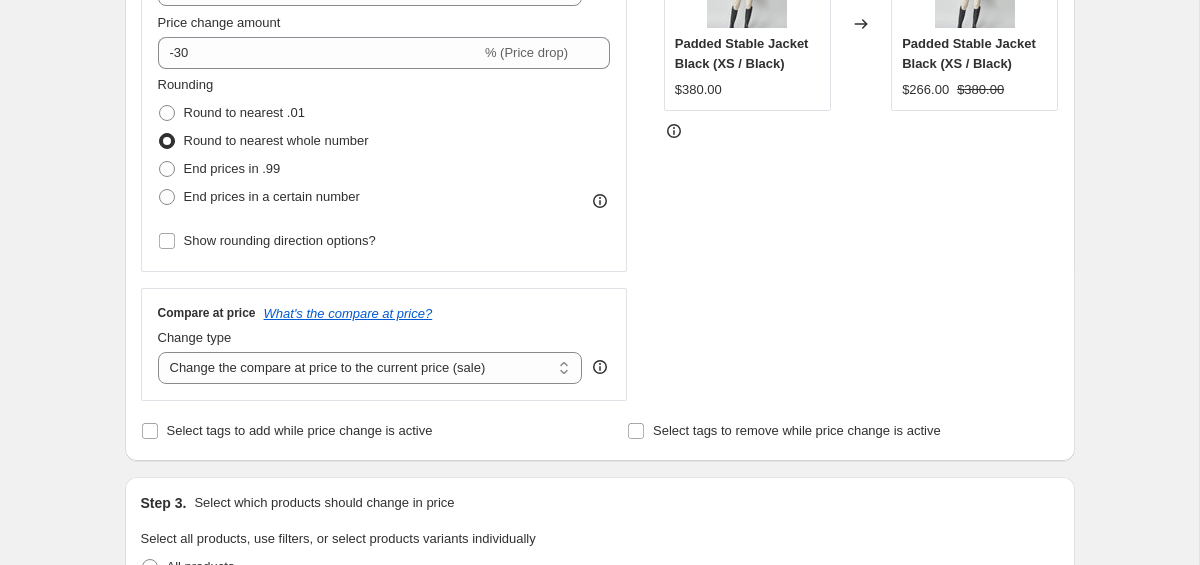 scroll, scrollTop: 461, scrollLeft: 0, axis: vertical 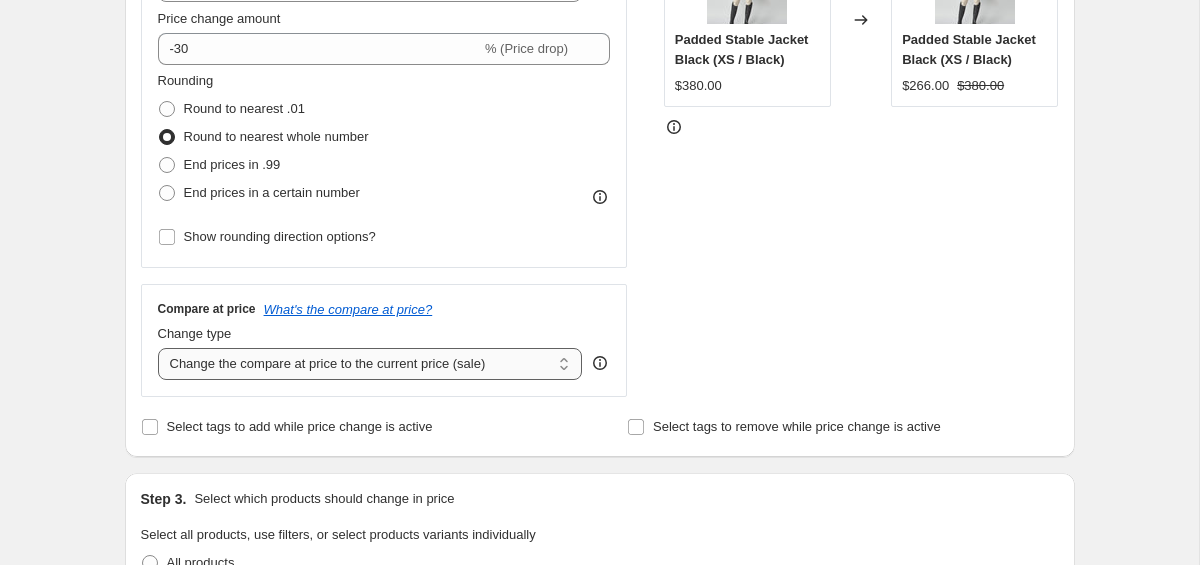 click on "Change the compare at price to the current price (sale) Change the compare at price to a certain amount Change the compare at price by a certain amount Change the compare at price by a certain percentage Change the compare at price by a certain amount relative to the actual price Change the compare at price by a certain percentage relative to the actual price Don't change the compare at price Remove the compare at price" at bounding box center [370, 364] 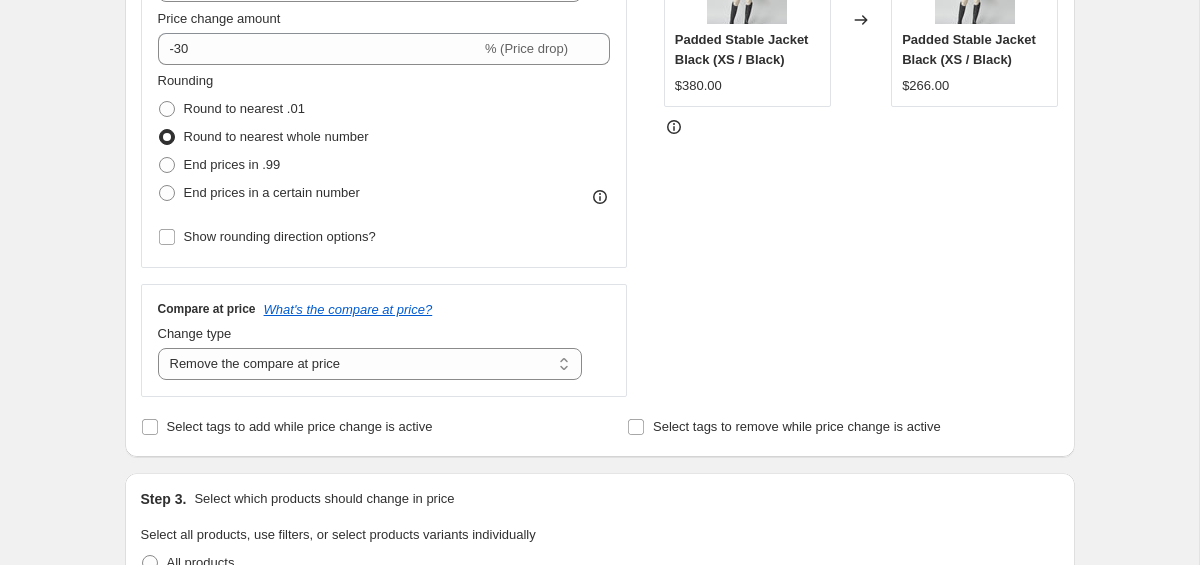 click on "Step 1. Optionally give your price change job a title (eg "March 30% off sale on boots") Past Edition 30% This title is just for internal use, customers won't see it Step 2. Select how the prices should change Use bulk price change rules Set product prices individually Use CSV upload Price Change type Change the price to a certain amount Change the price by a certain amount Change the price by a certain percentage Change the price to the current compare at price (price before sale) Change the price by a certain amount relative to the compare at price Change the price by a certain percentage relative to the compare at price Don't change the price Change the price by a certain percentage relative to the cost per item Change price to certain cost margin Change the price by a certain percentage Price change amount -30 % (Price drop) Rounding Round to nearest .01 Round to nearest whole number End prices in .99 End prices in a certain number Show rounding direction options? Compare at price Change type $380.00 No" at bounding box center [592, 529] 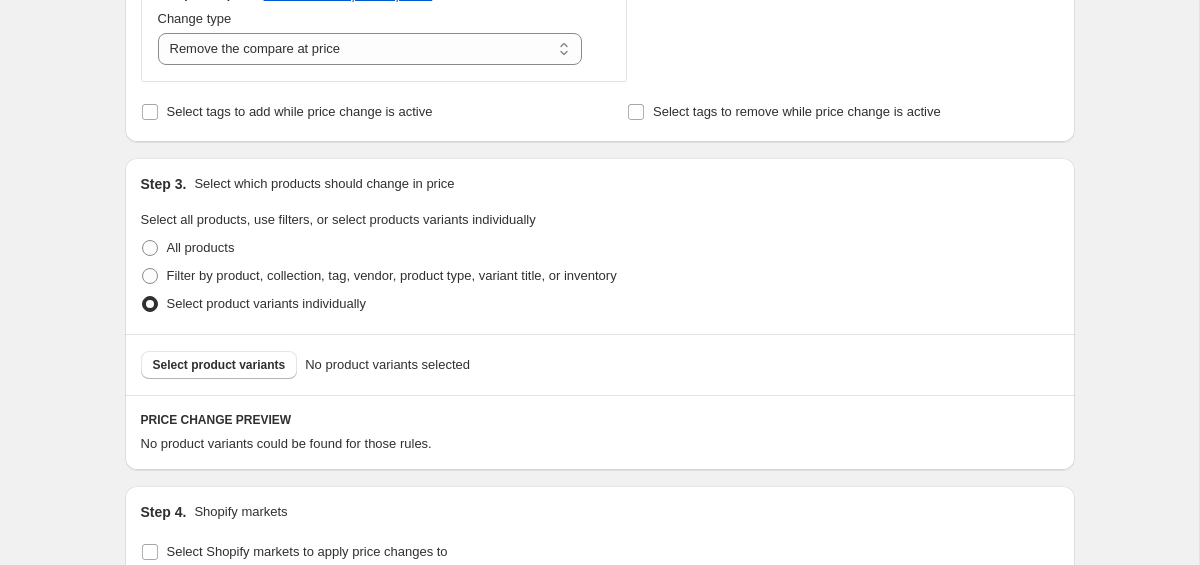 scroll, scrollTop: 778, scrollLeft: 0, axis: vertical 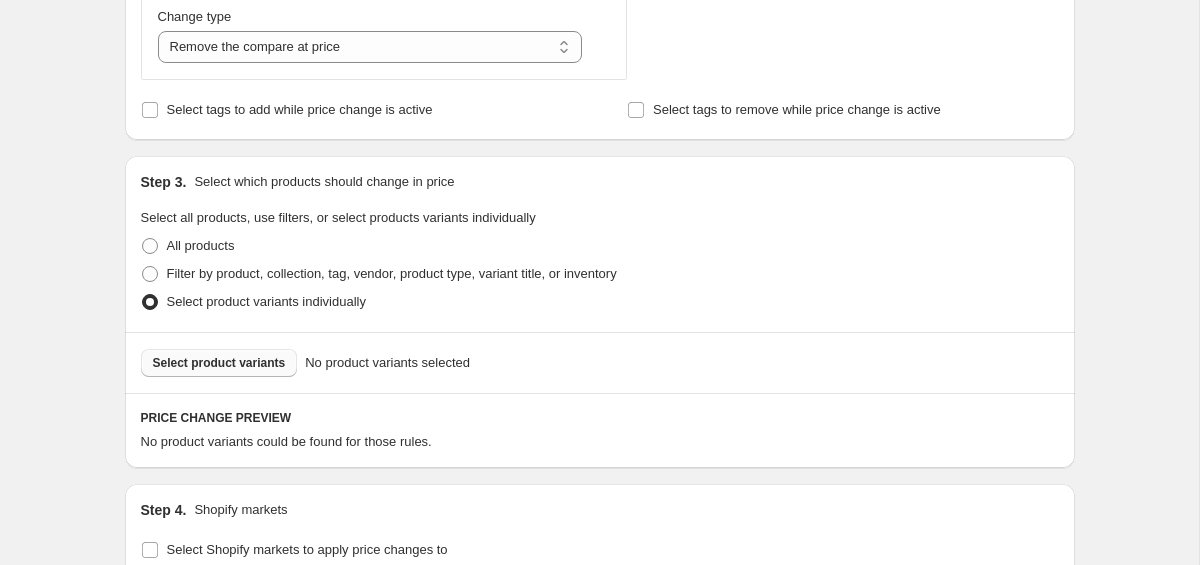 click on "Select product variants" at bounding box center [219, 363] 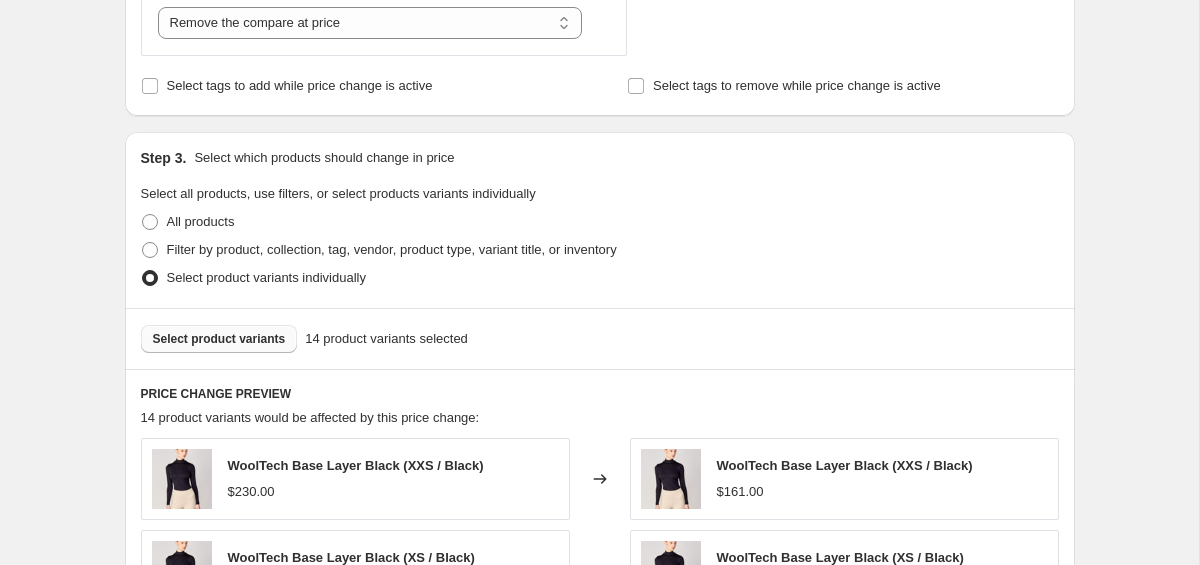 scroll, scrollTop: 813, scrollLeft: 0, axis: vertical 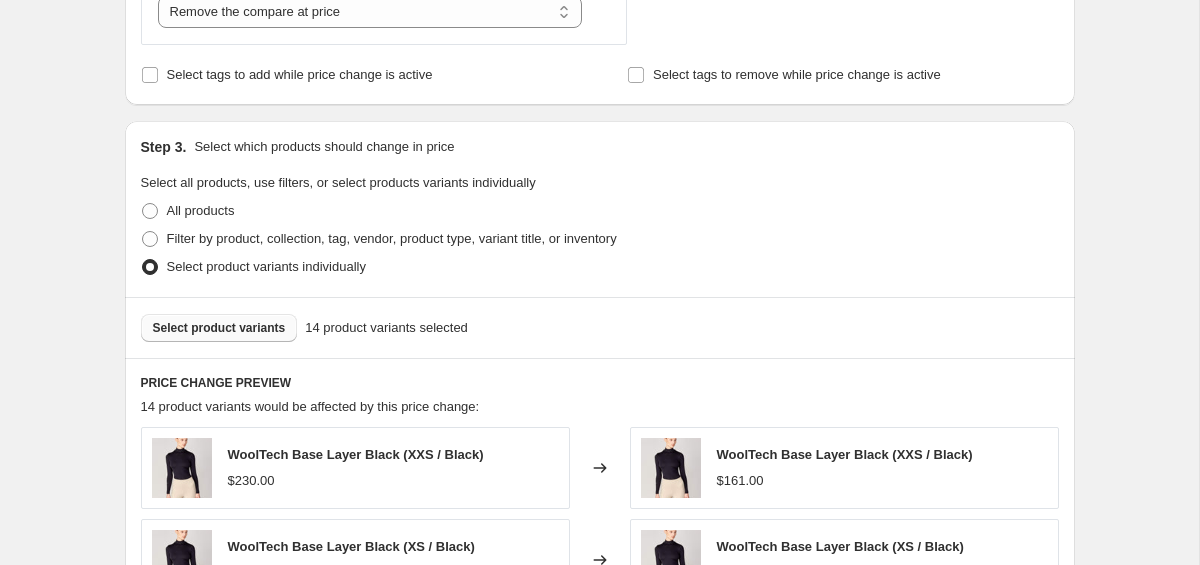 click on "Select product variants" at bounding box center [219, 328] 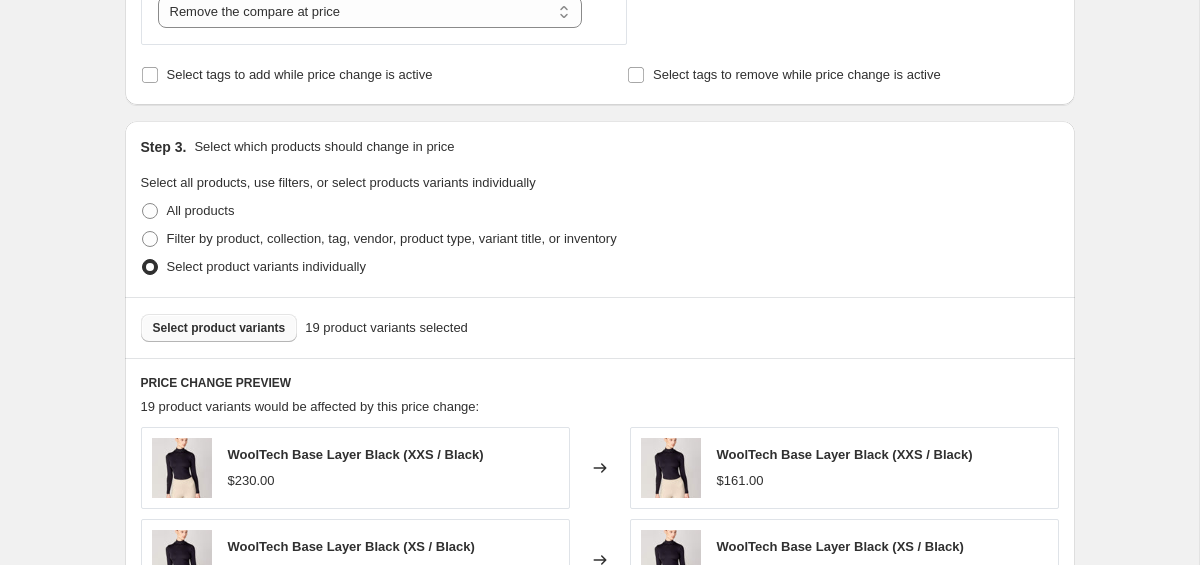 click on "Select product variants" at bounding box center [219, 328] 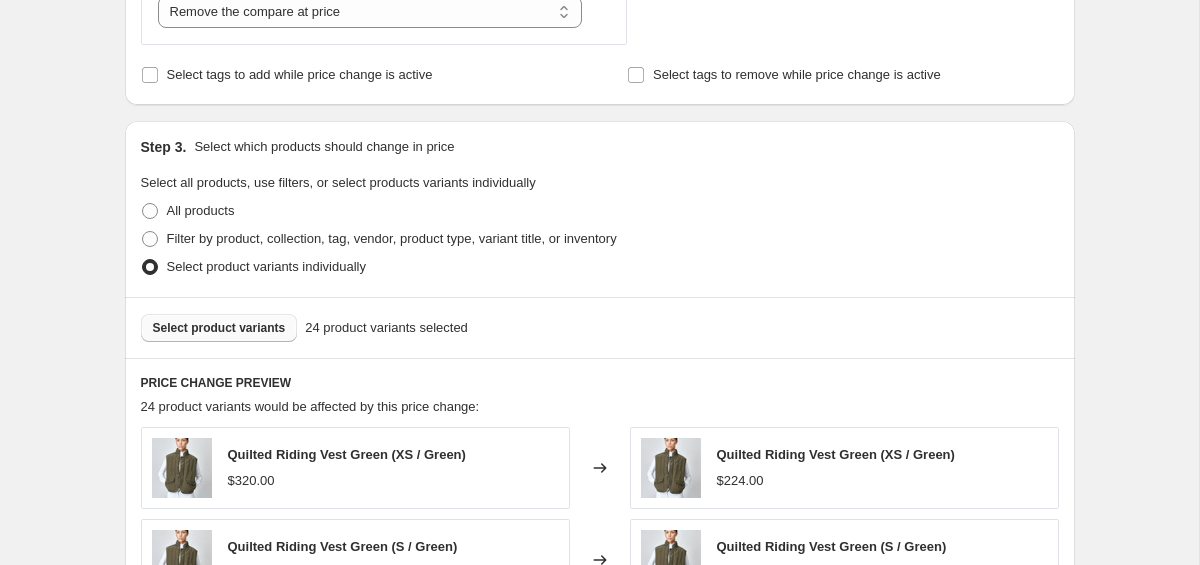 click on "Select product variants" at bounding box center (219, 328) 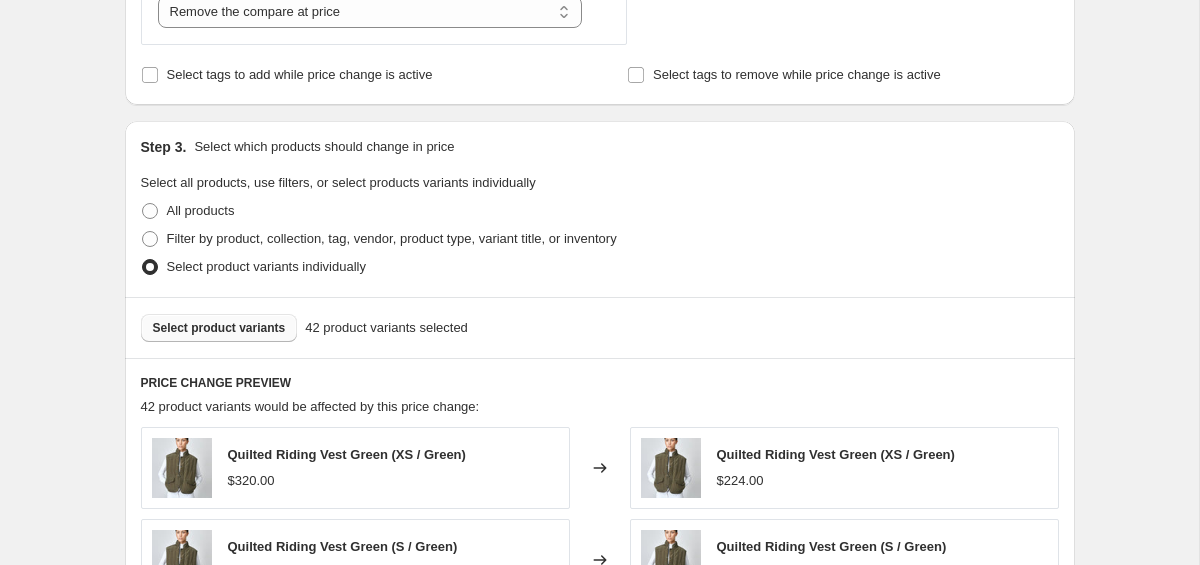 click on "Select product variants" at bounding box center [219, 328] 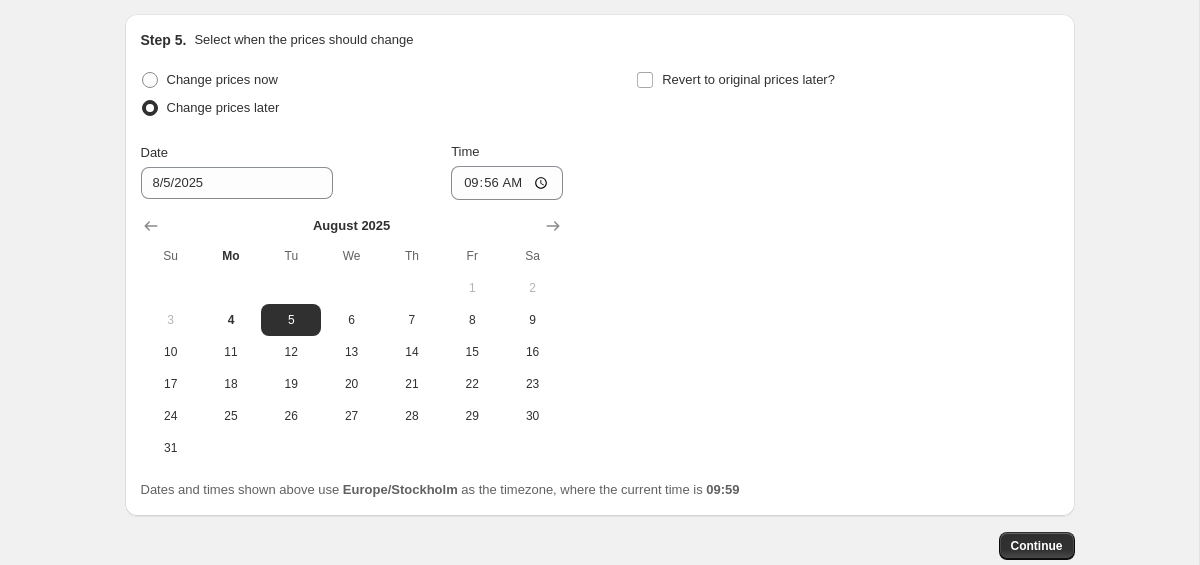 scroll, scrollTop: 1867, scrollLeft: 0, axis: vertical 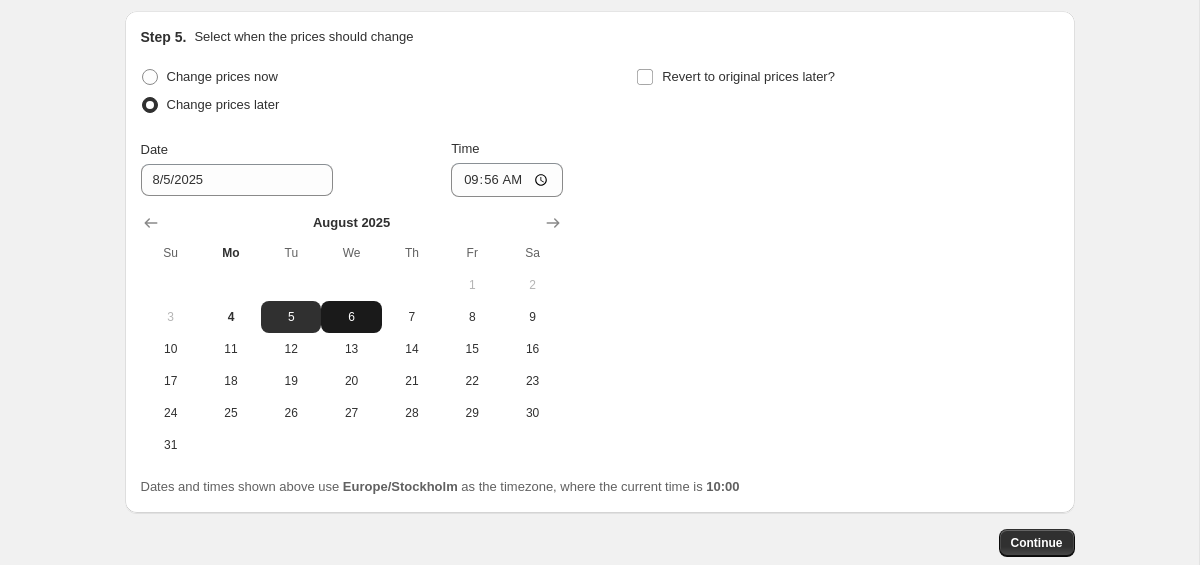 click on "6" at bounding box center (351, 317) 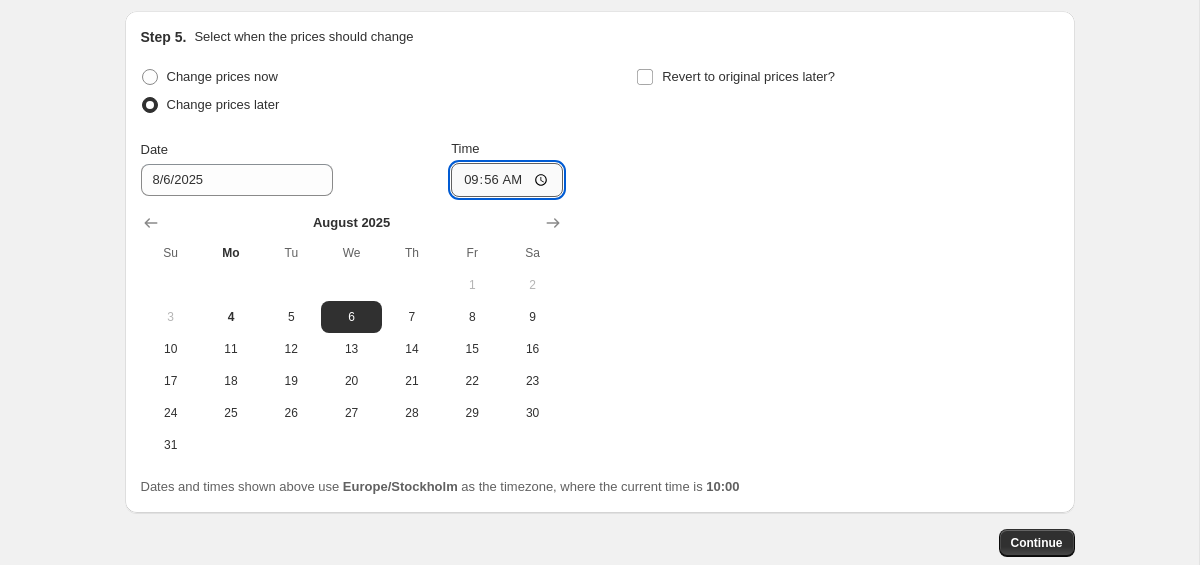 click on "09:56" at bounding box center [507, 180] 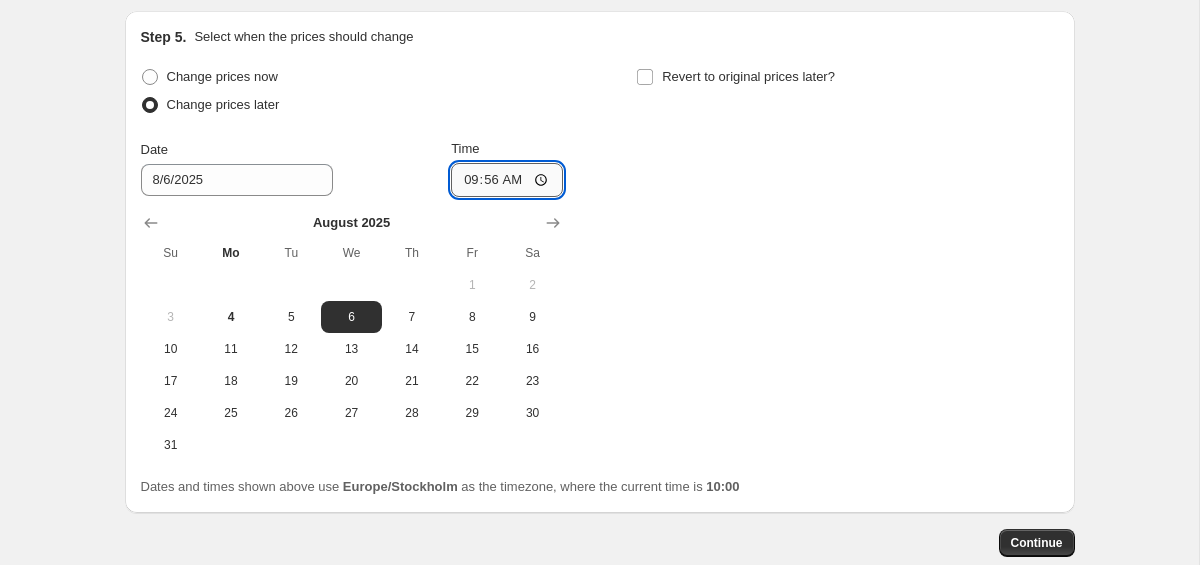 click on "09:56" at bounding box center [507, 180] 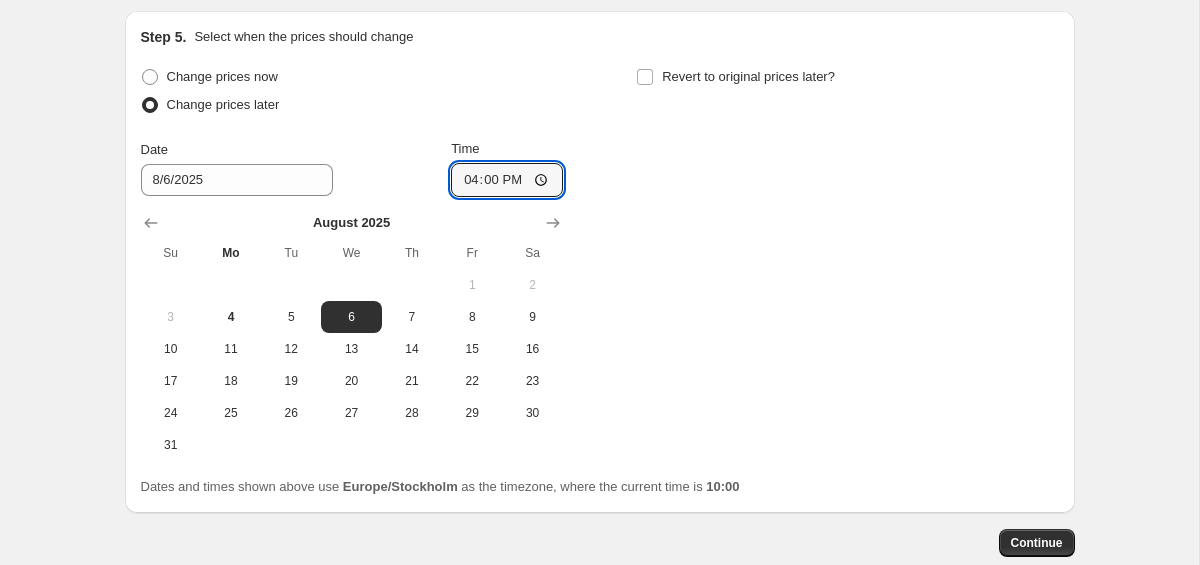 type on "16:00" 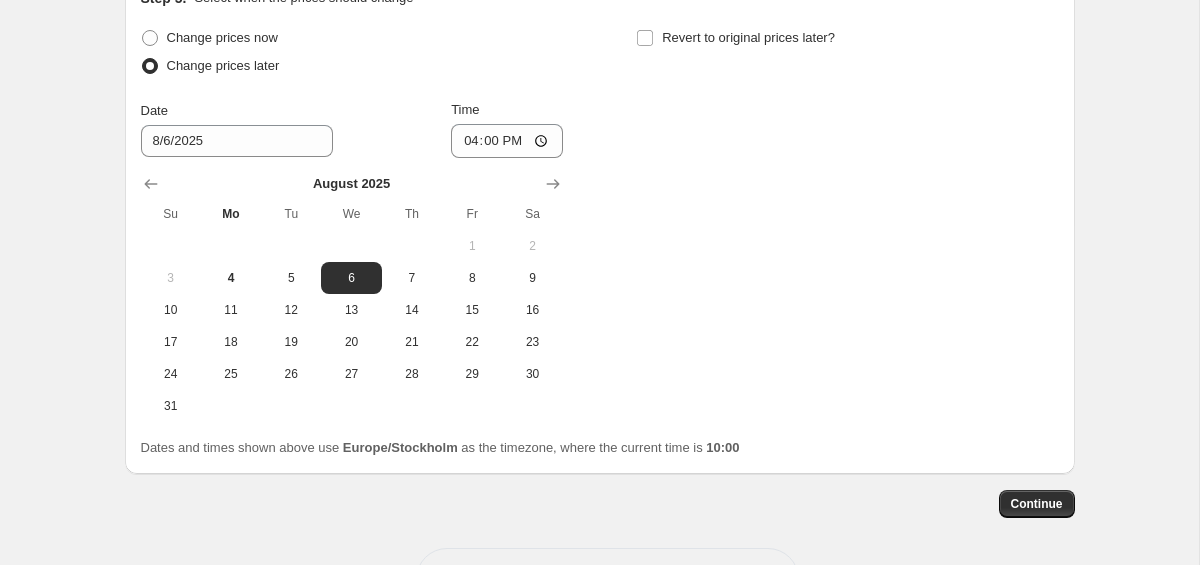 scroll, scrollTop: 1907, scrollLeft: 0, axis: vertical 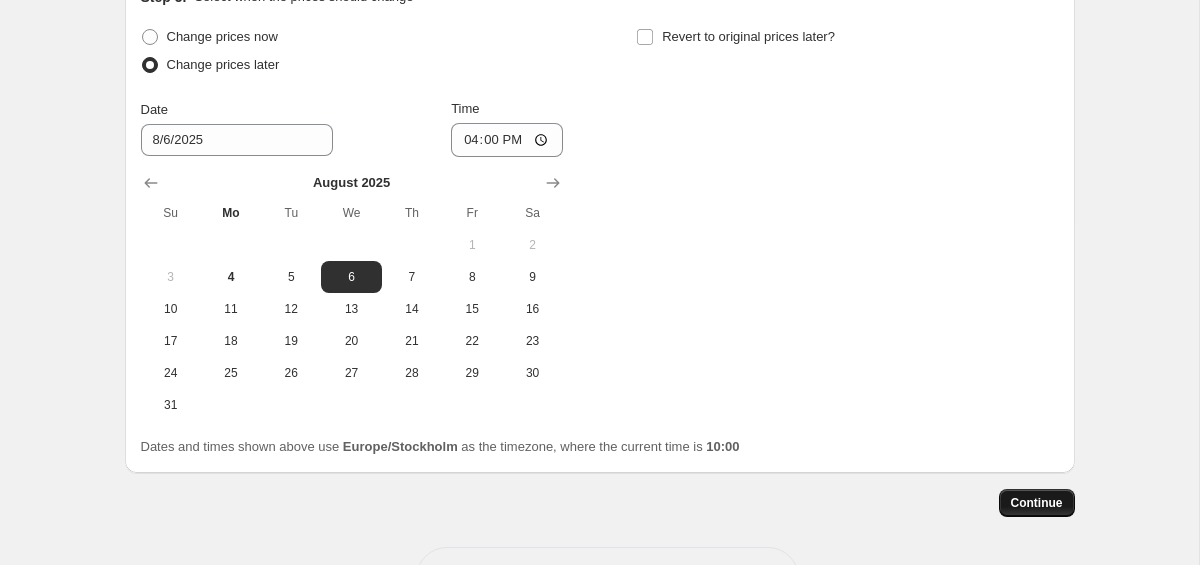 click on "Continue" at bounding box center [1037, 503] 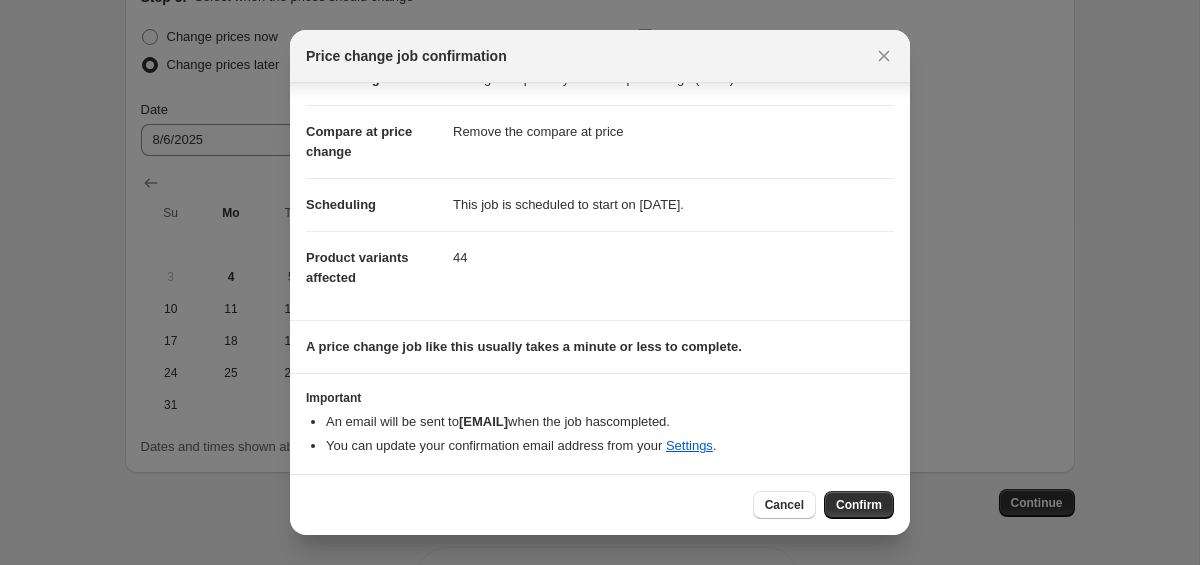 scroll, scrollTop: 68, scrollLeft: 0, axis: vertical 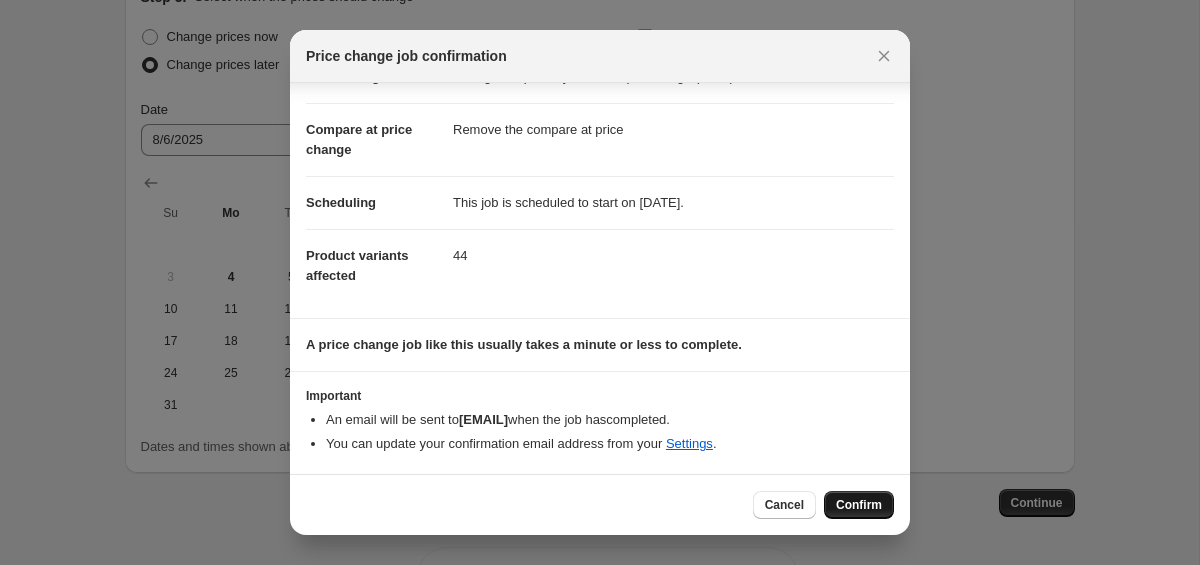 click on "Confirm" at bounding box center (859, 505) 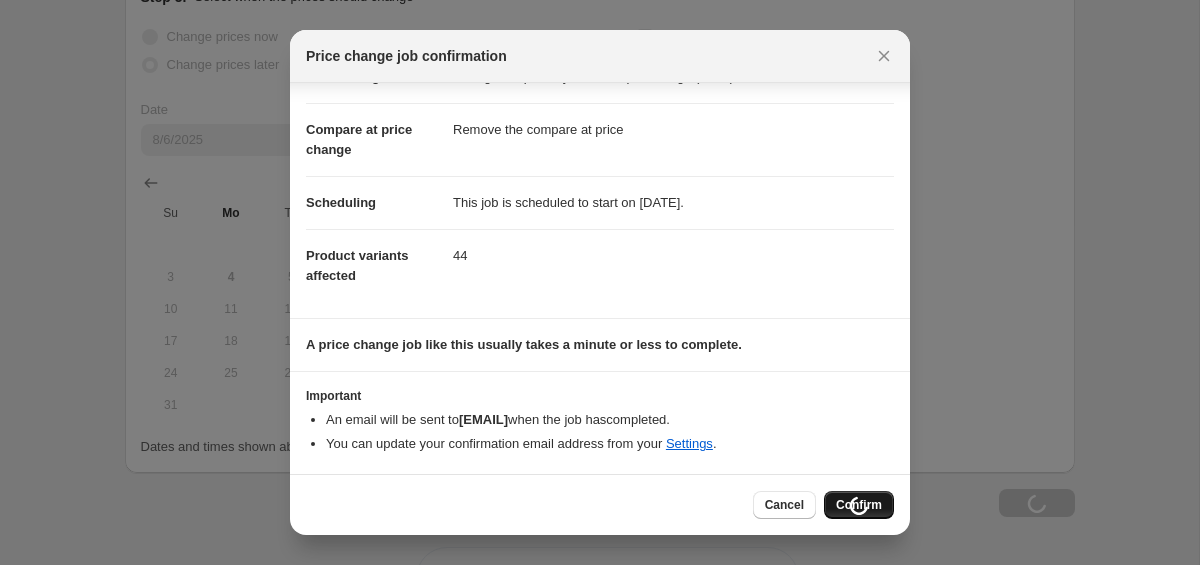 type on "Past Edition 30%" 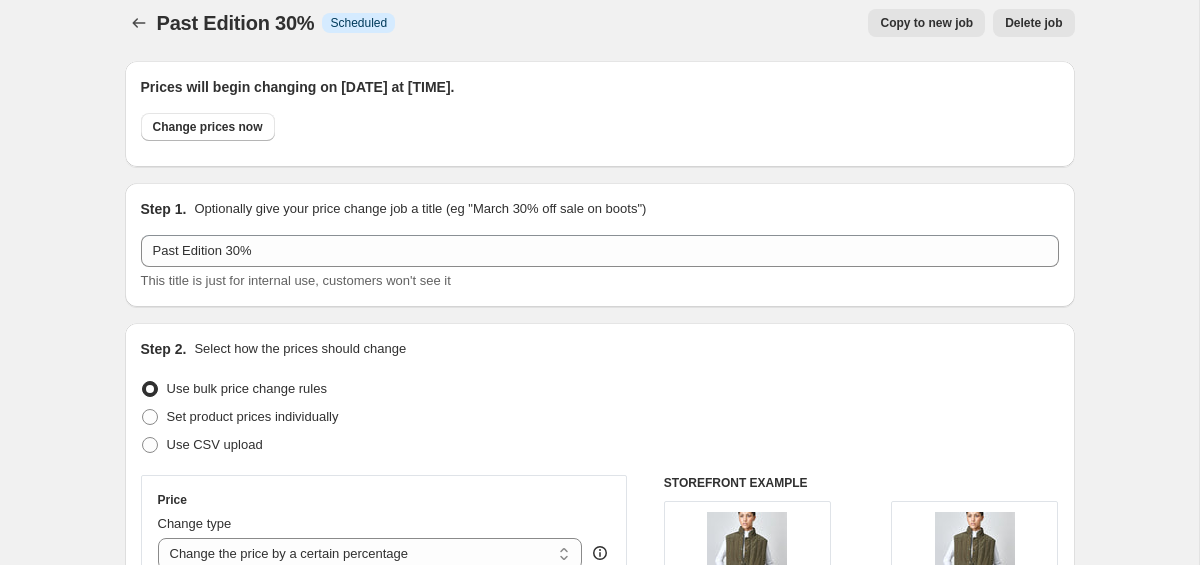 scroll, scrollTop: 0, scrollLeft: 0, axis: both 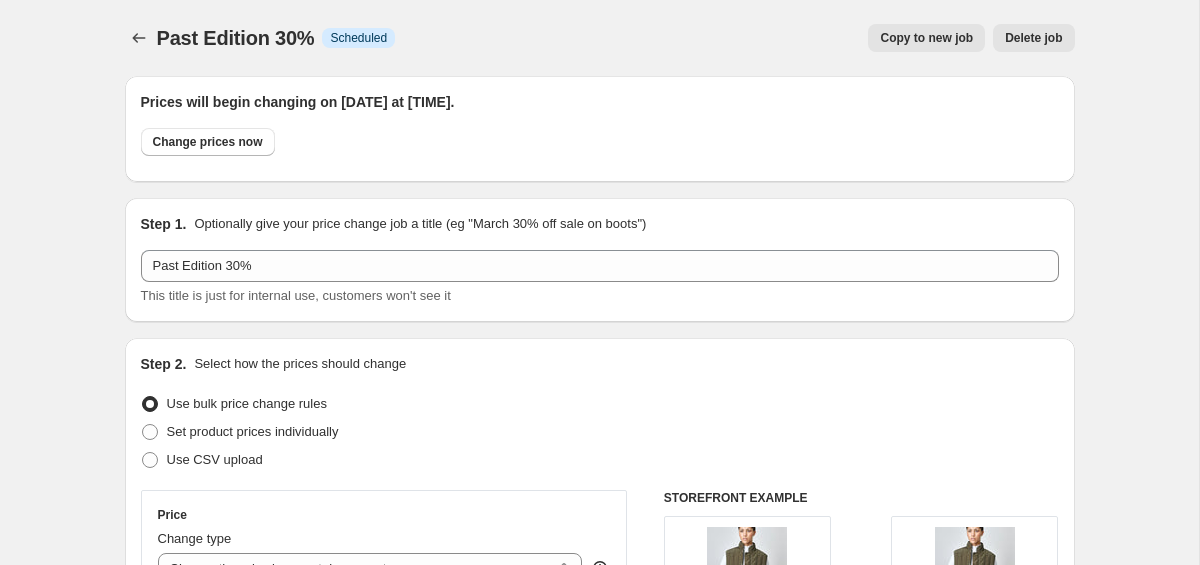 click on "Copy to new job" at bounding box center [926, 38] 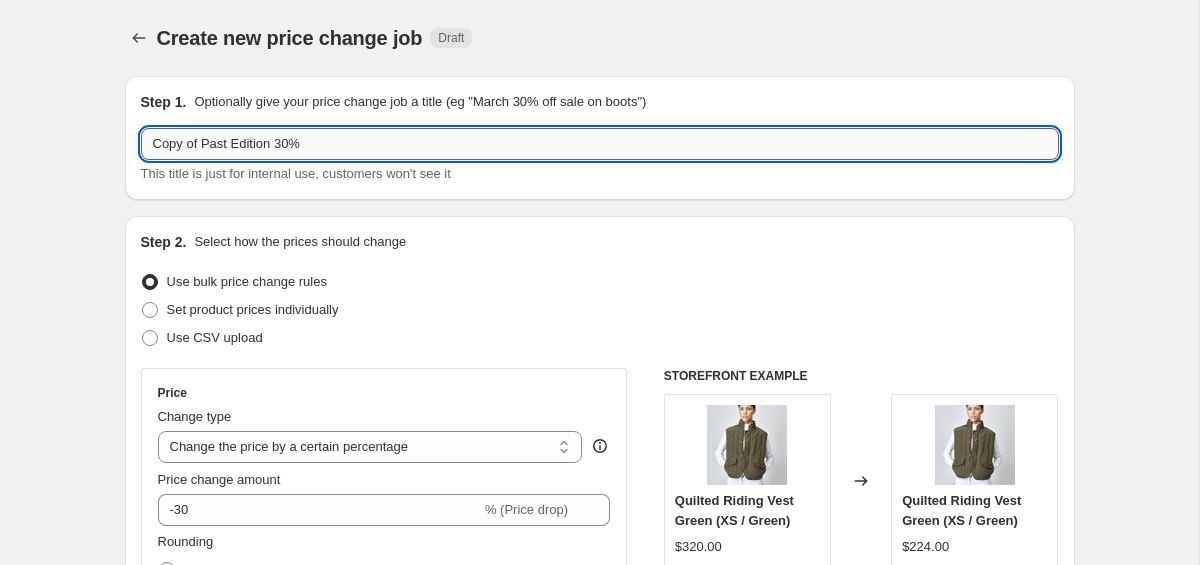 click on "Copy of Past Edition 30%" at bounding box center (600, 144) 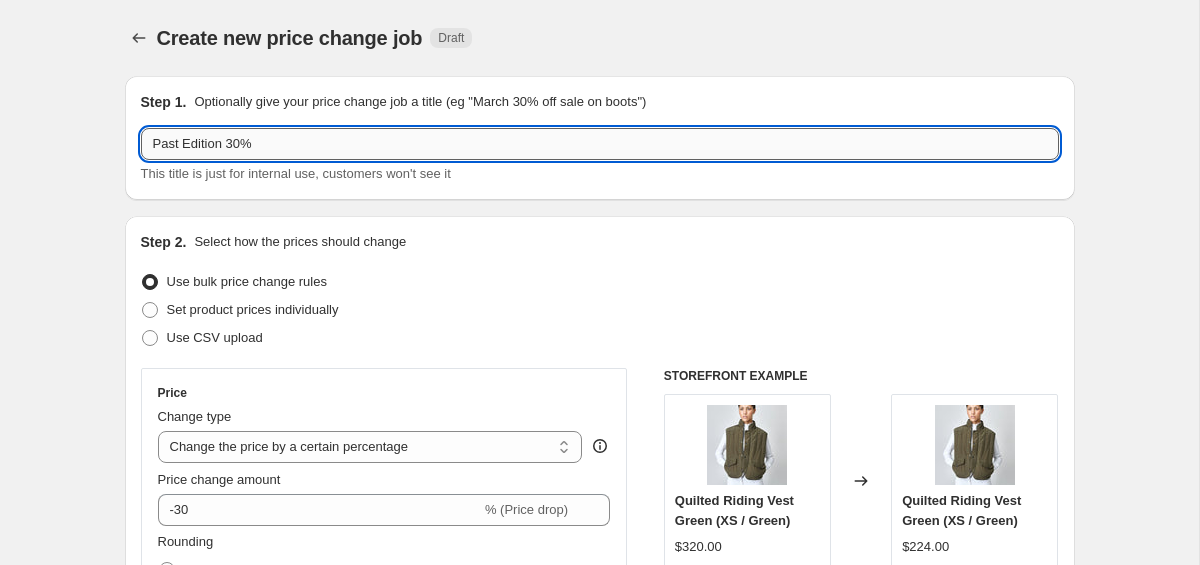 click on "Past Edition 30%" at bounding box center [600, 144] 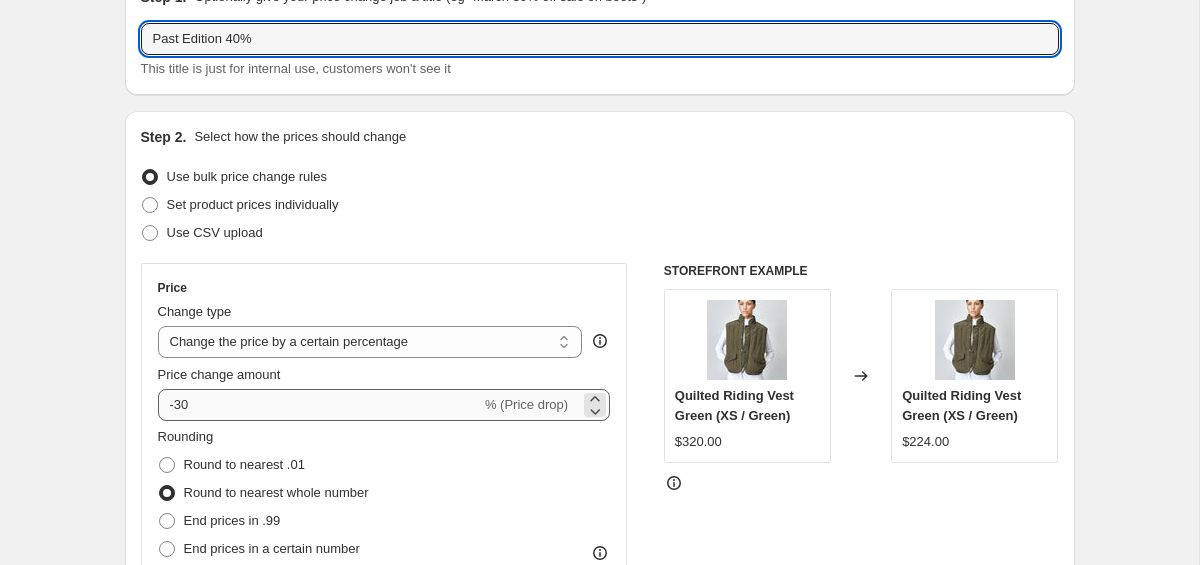 scroll, scrollTop: 179, scrollLeft: 0, axis: vertical 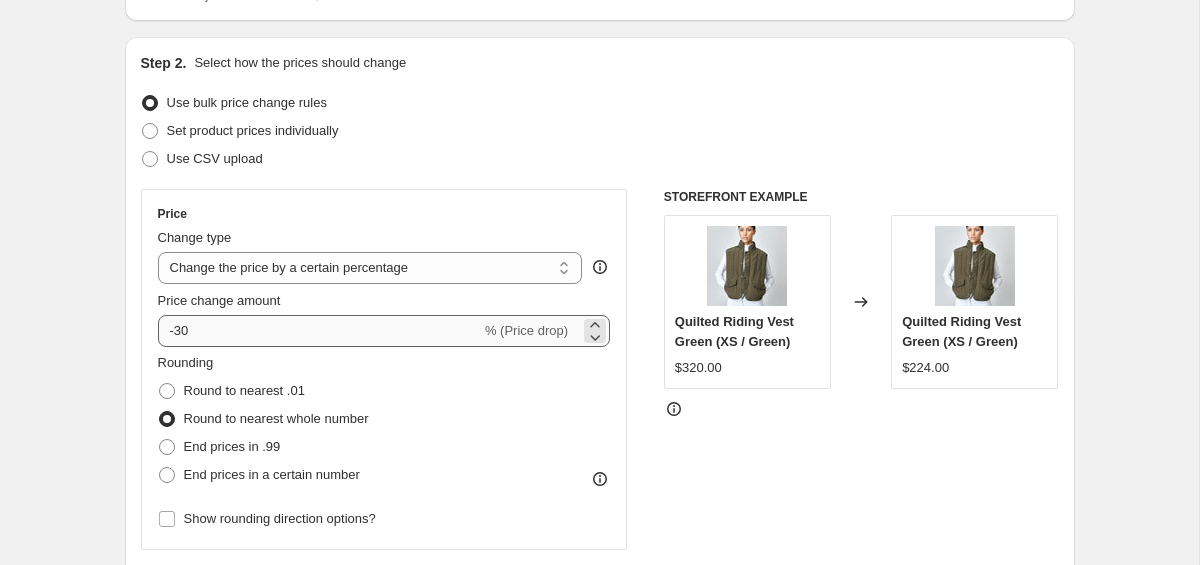 type on "Past Edition 40%" 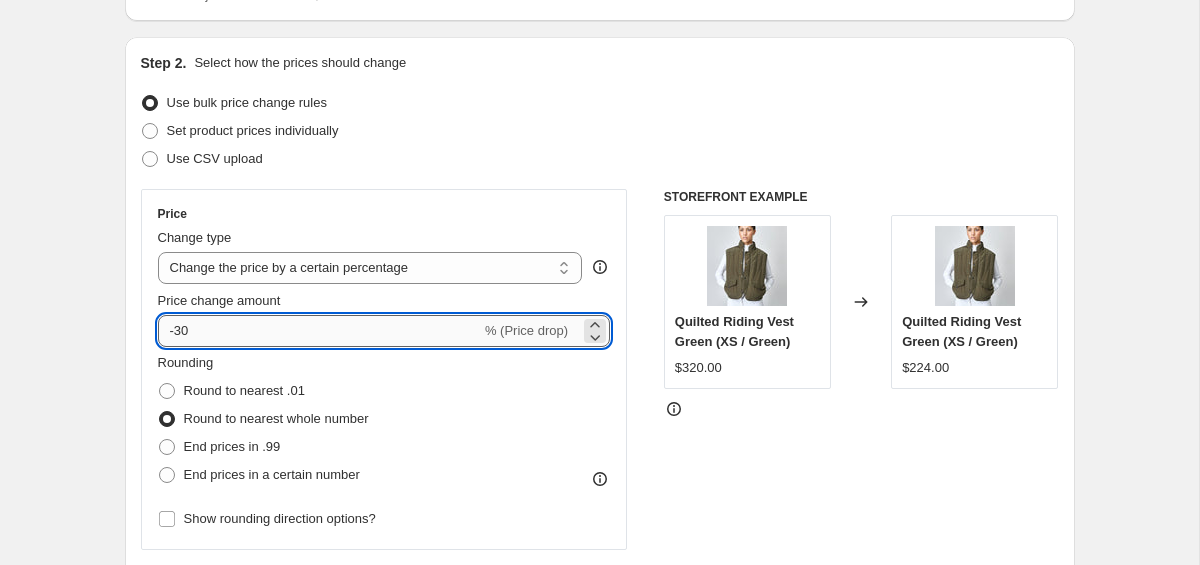 click on "-30" at bounding box center [319, 331] 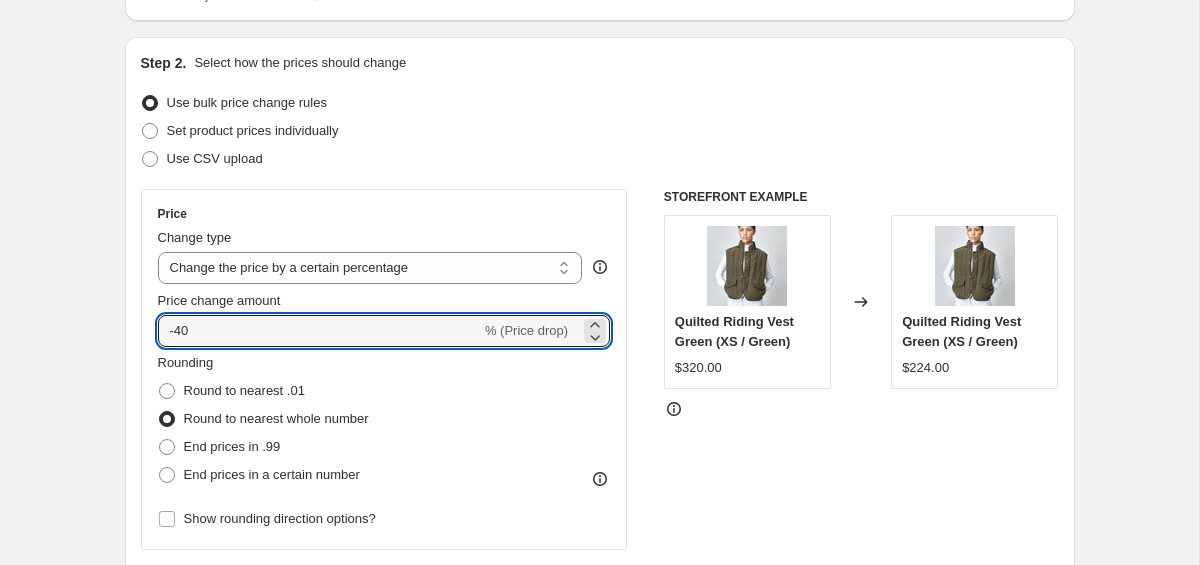 type on "-40" 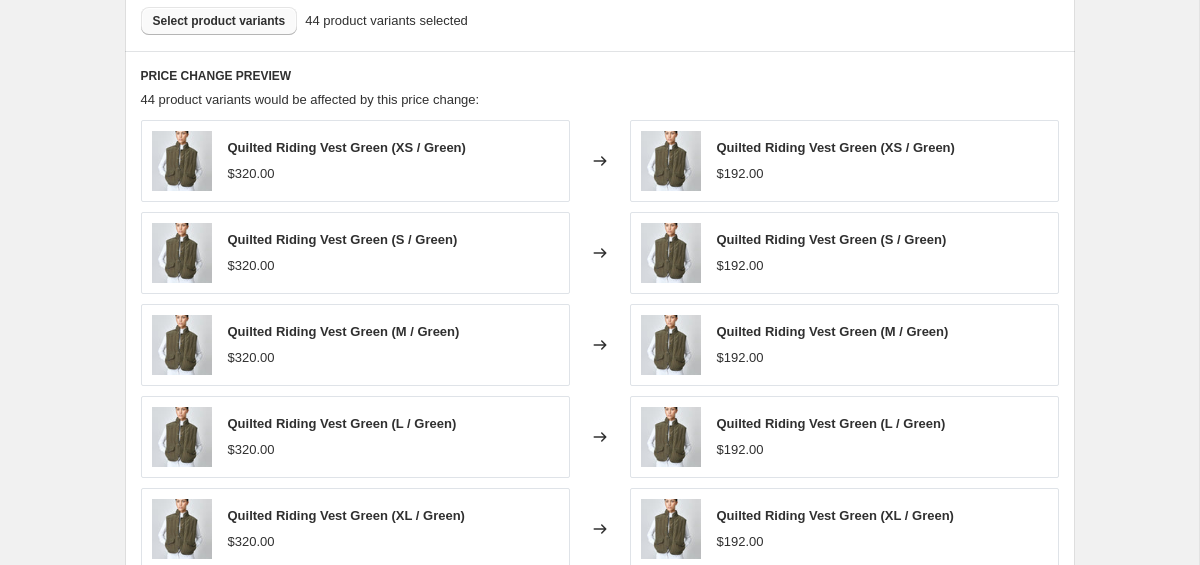 scroll, scrollTop: 1115, scrollLeft: 0, axis: vertical 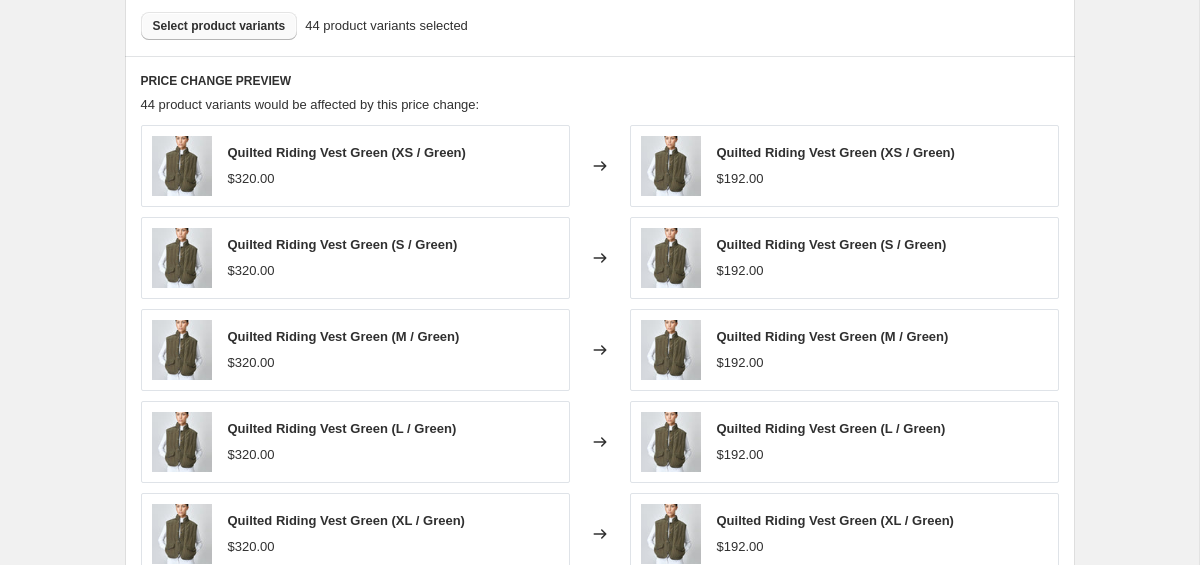click on "Select product variants" at bounding box center [219, 26] 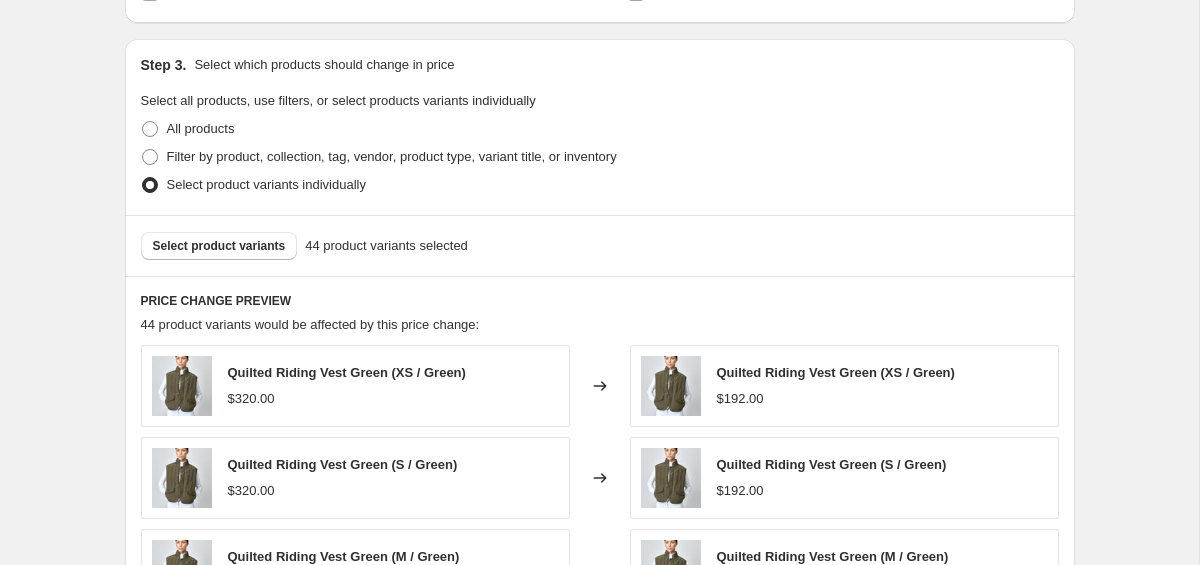 scroll, scrollTop: 894, scrollLeft: 0, axis: vertical 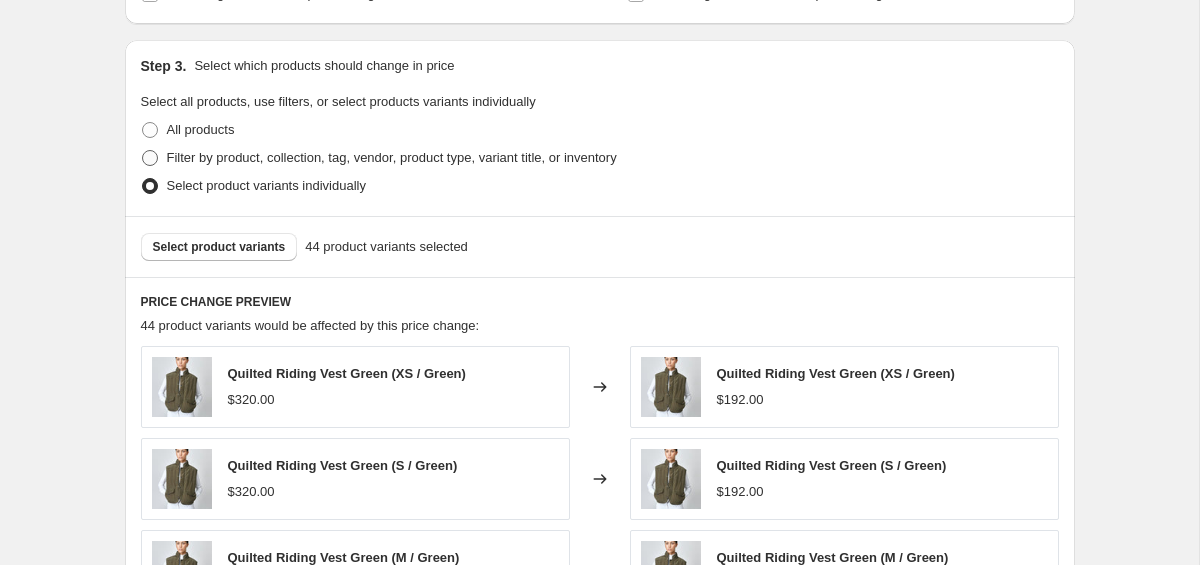 click at bounding box center [150, 158] 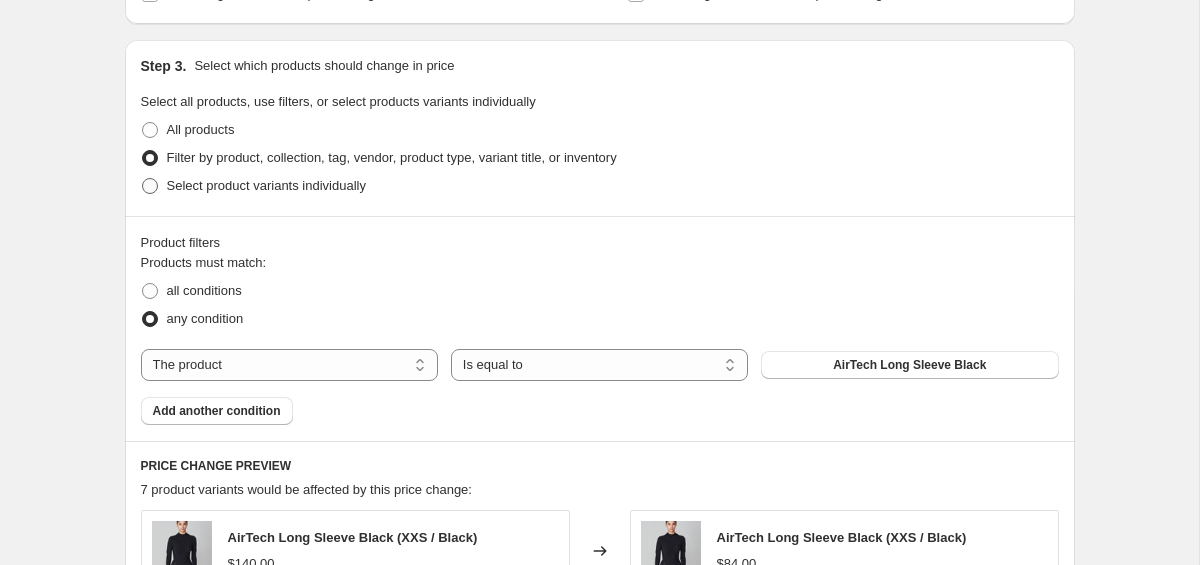 click at bounding box center (150, 186) 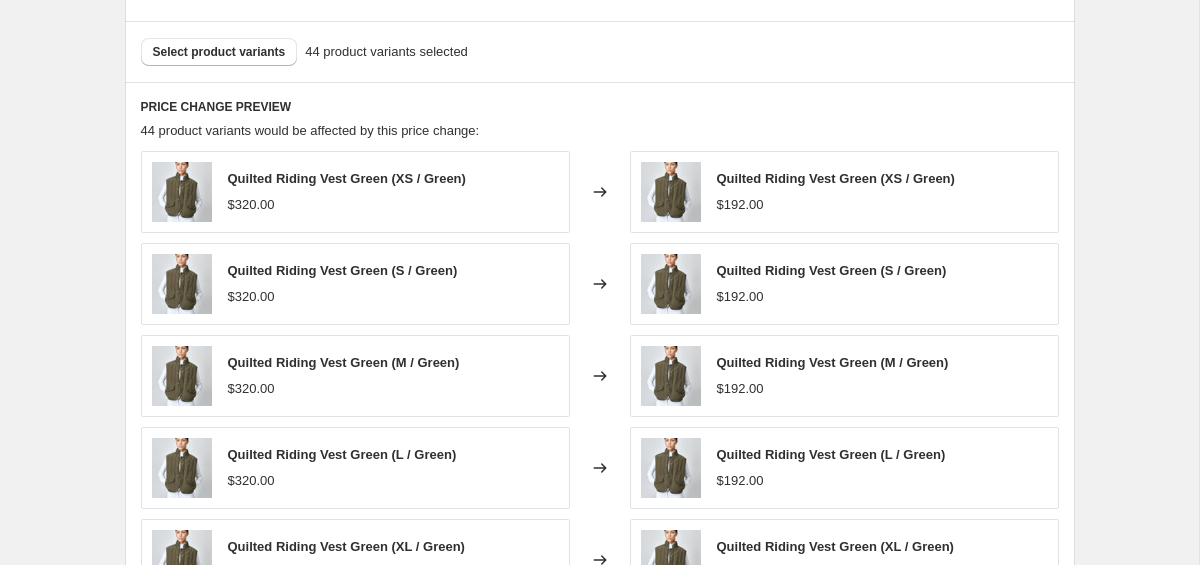 scroll, scrollTop: 1096, scrollLeft: 0, axis: vertical 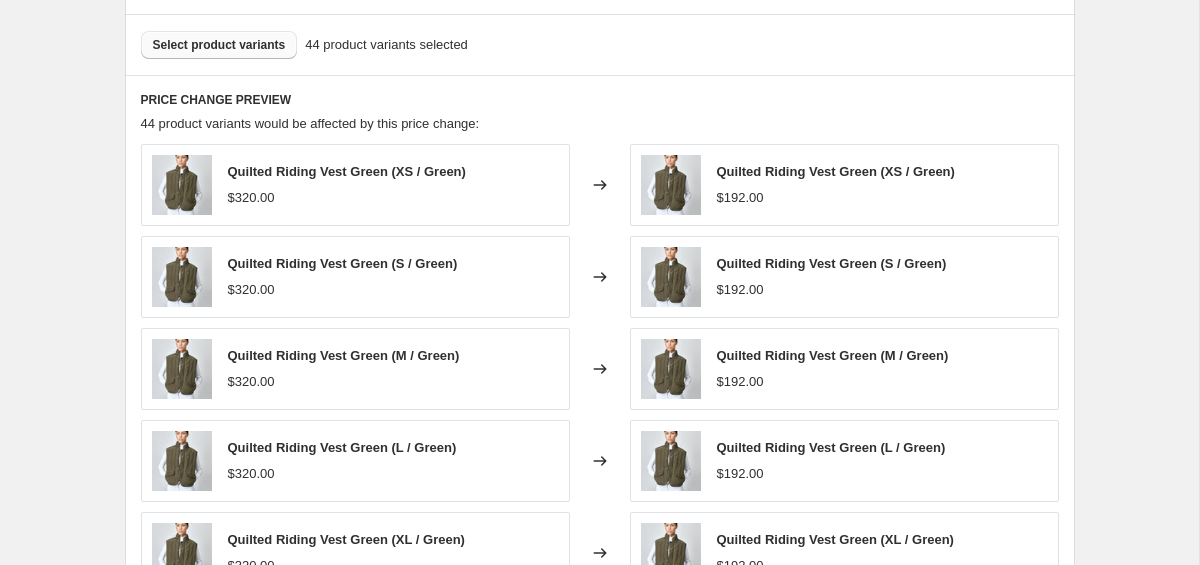 click on "Select product variants" at bounding box center [219, 45] 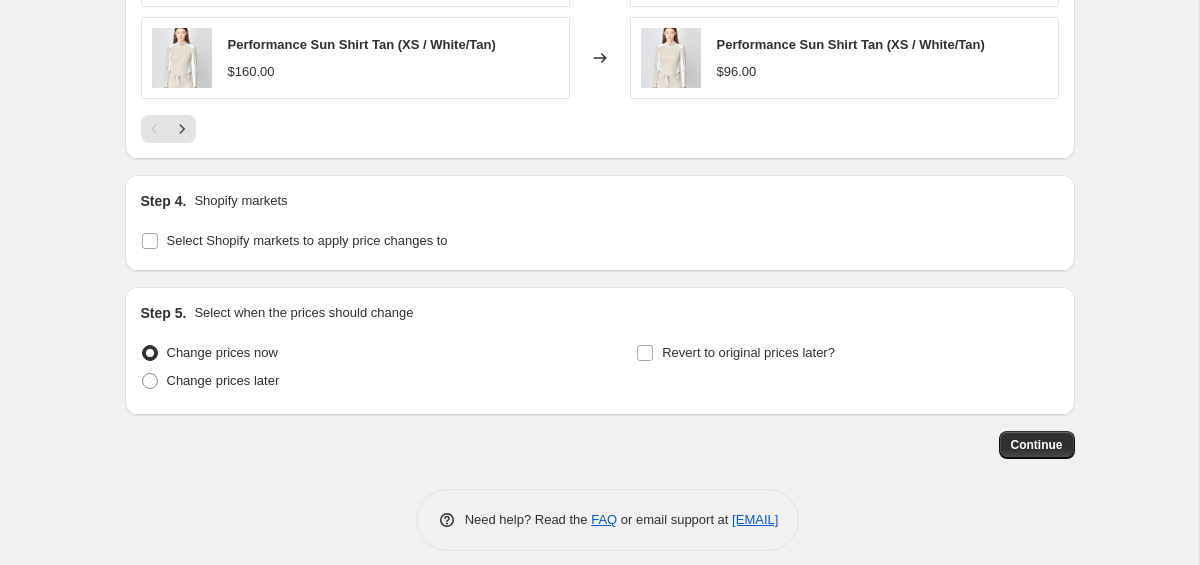 scroll, scrollTop: 1613, scrollLeft: 0, axis: vertical 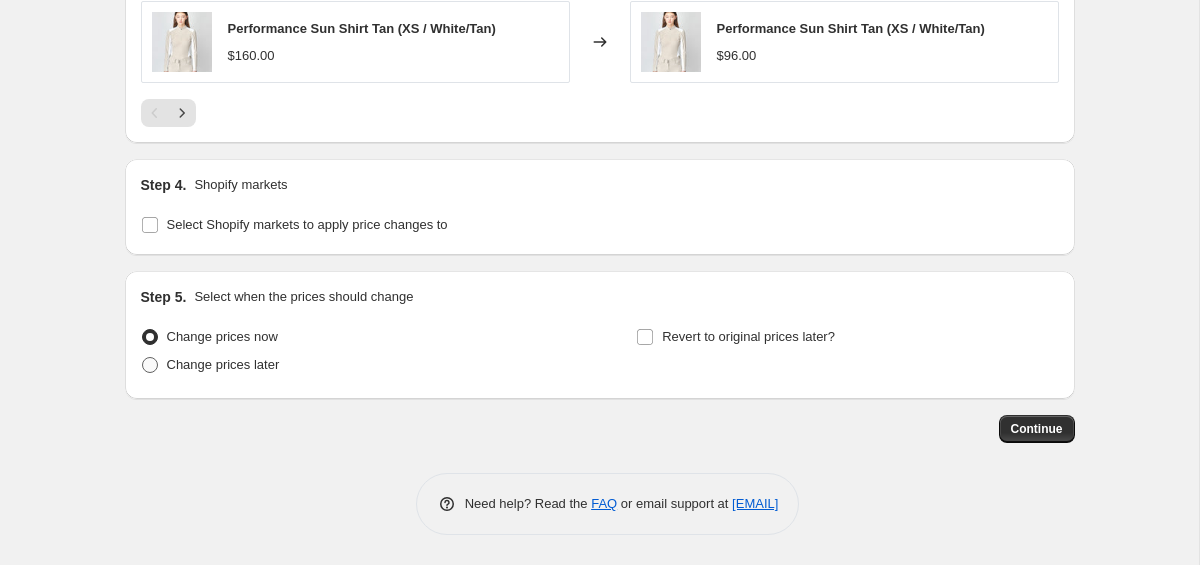 click at bounding box center (150, 365) 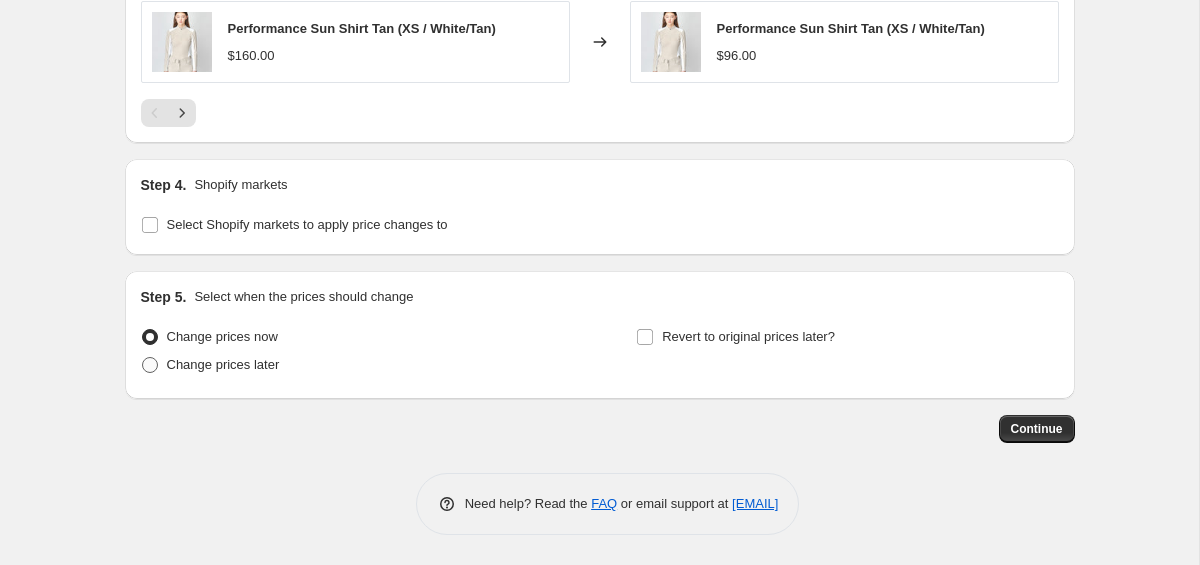 radio on "true" 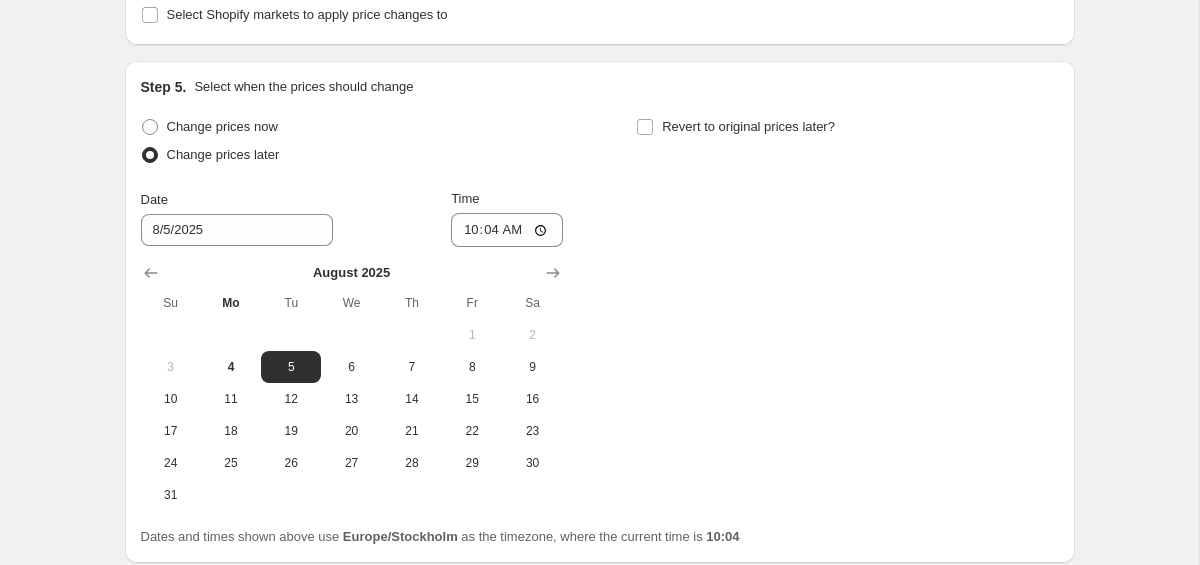 scroll, scrollTop: 1893, scrollLeft: 0, axis: vertical 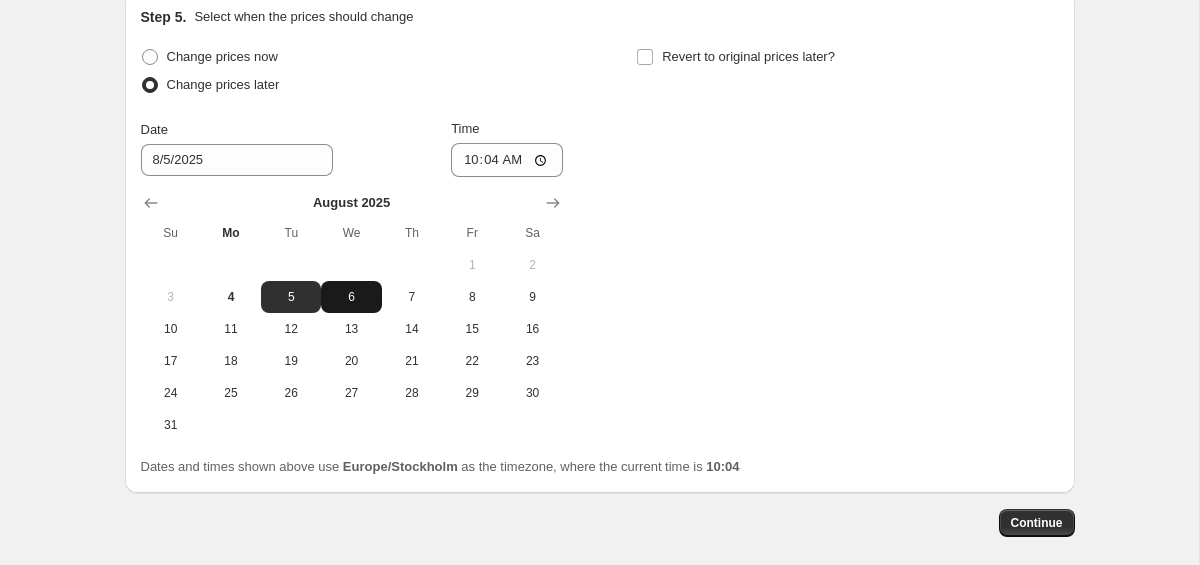 click on "6" at bounding box center [351, 297] 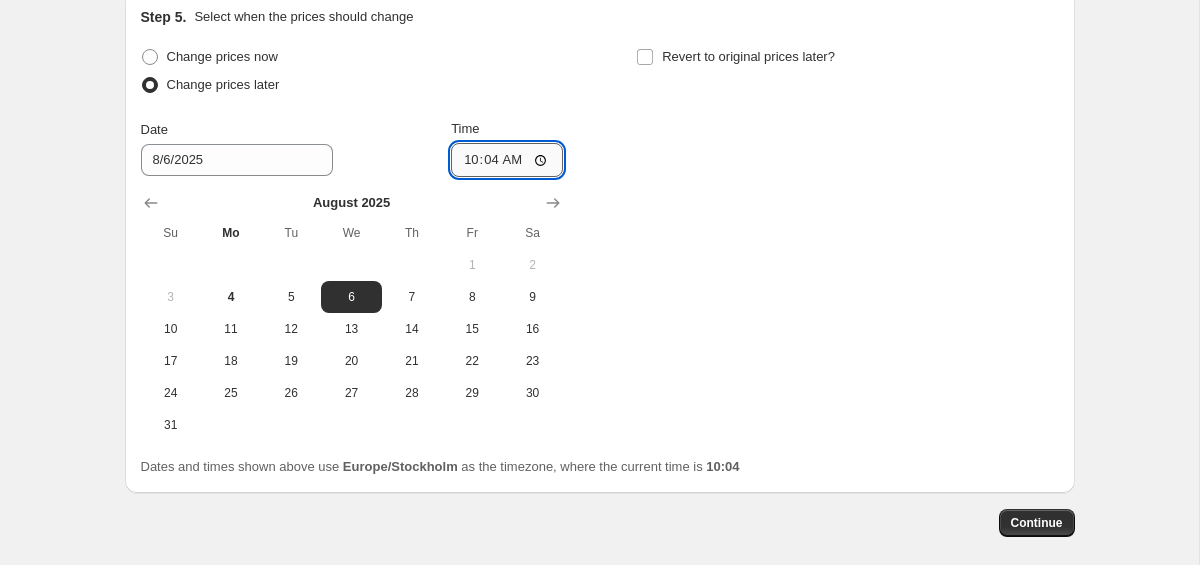 click on "10:04" at bounding box center (507, 160) 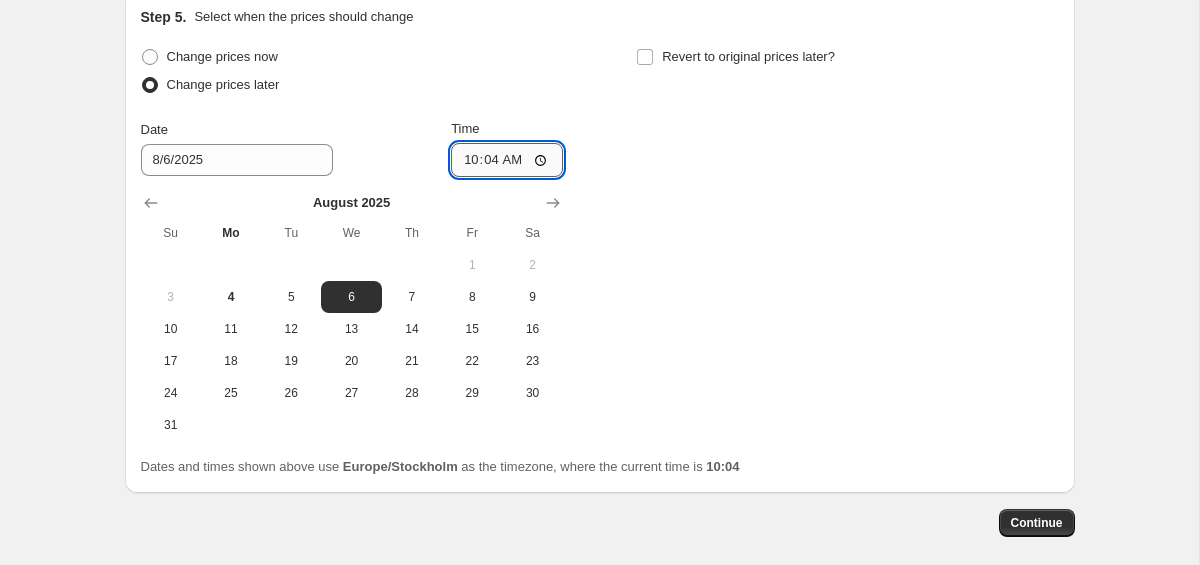 click on "10:04" at bounding box center (507, 160) 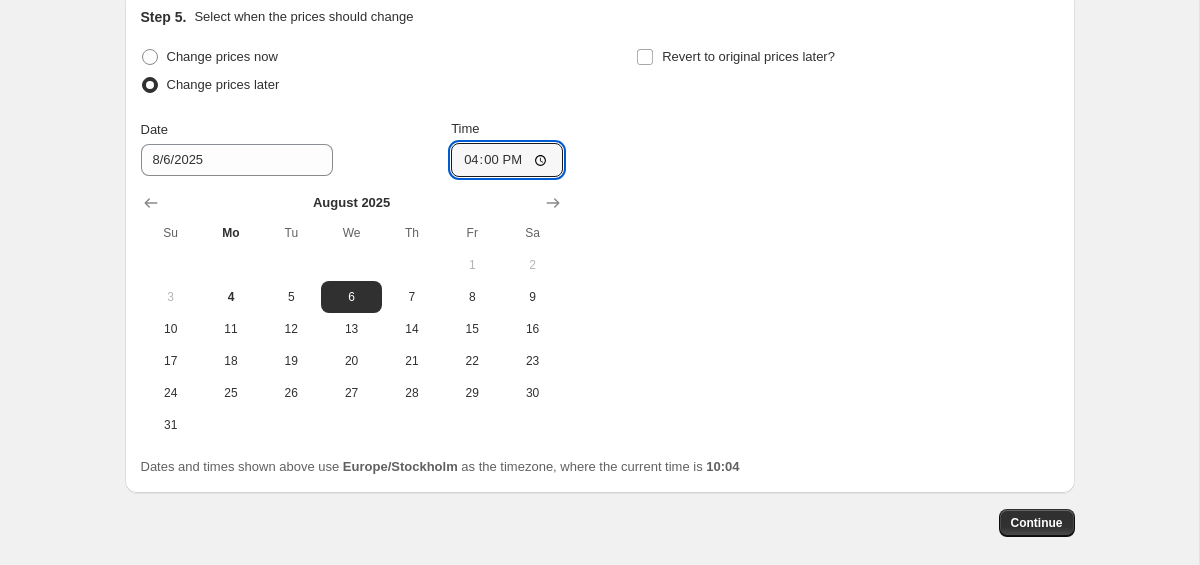 type on "16:00" 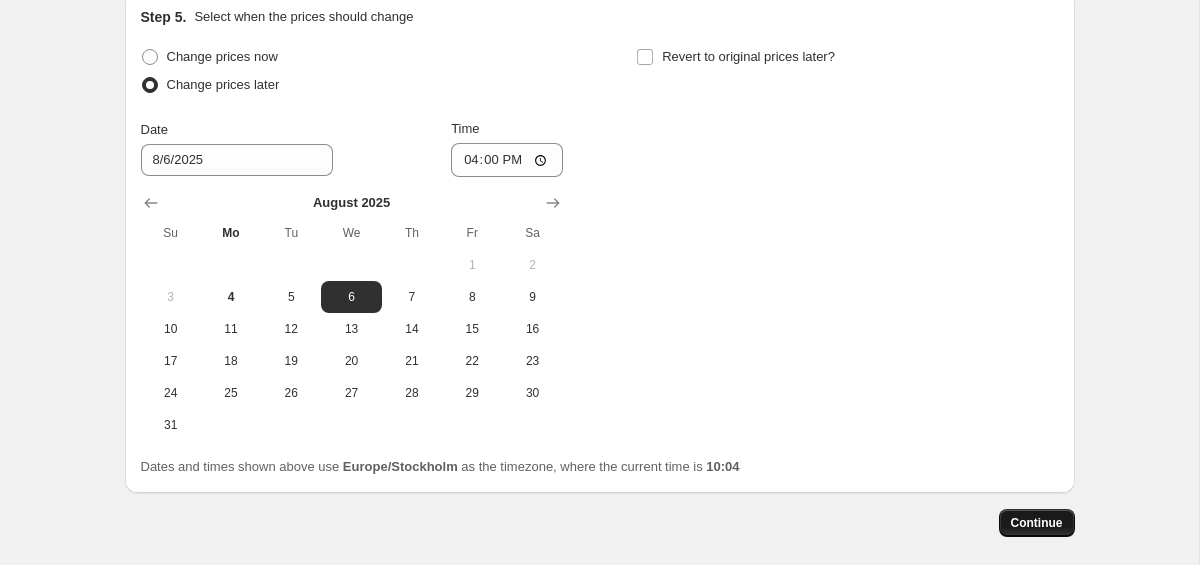 click on "Continue" at bounding box center [1037, 523] 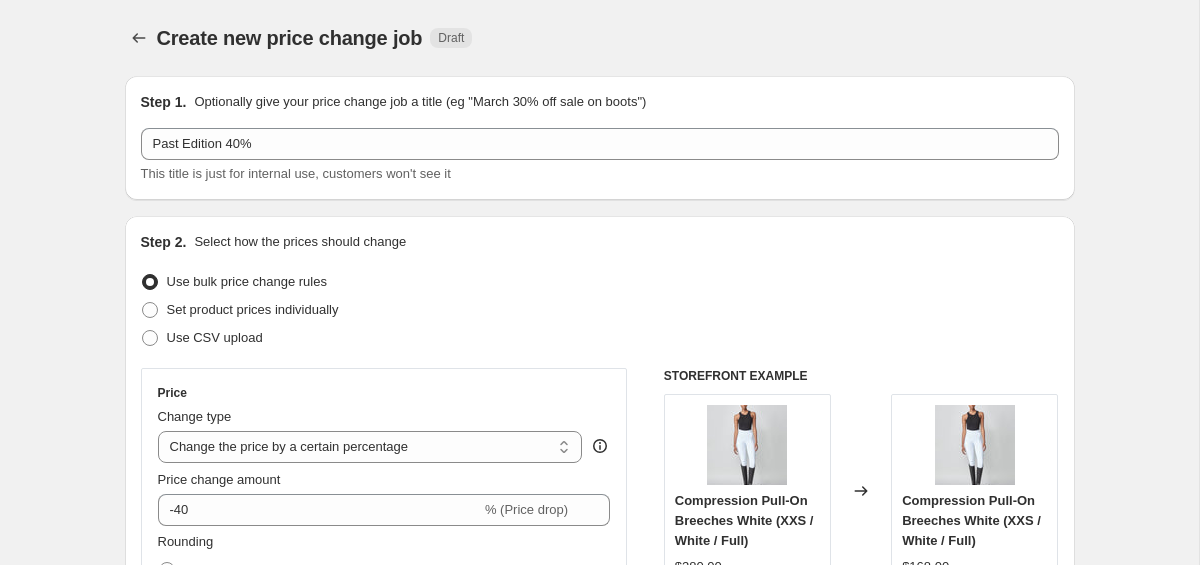 scroll, scrollTop: 1893, scrollLeft: 0, axis: vertical 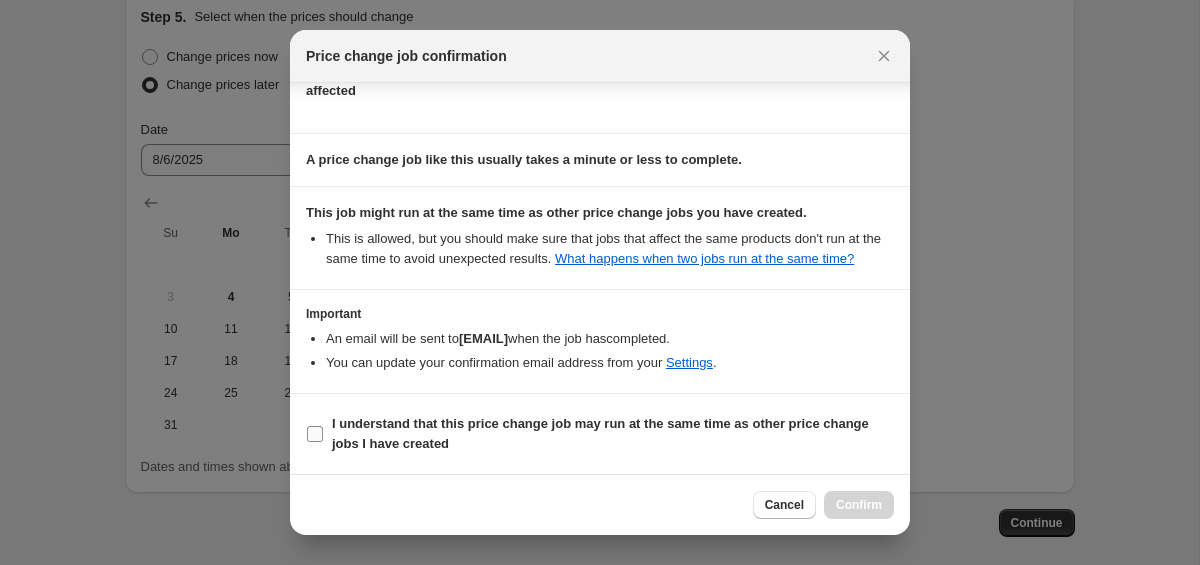 click on "I understand that this price change job may run at the same time as other price change jobs I have created" at bounding box center (315, 434) 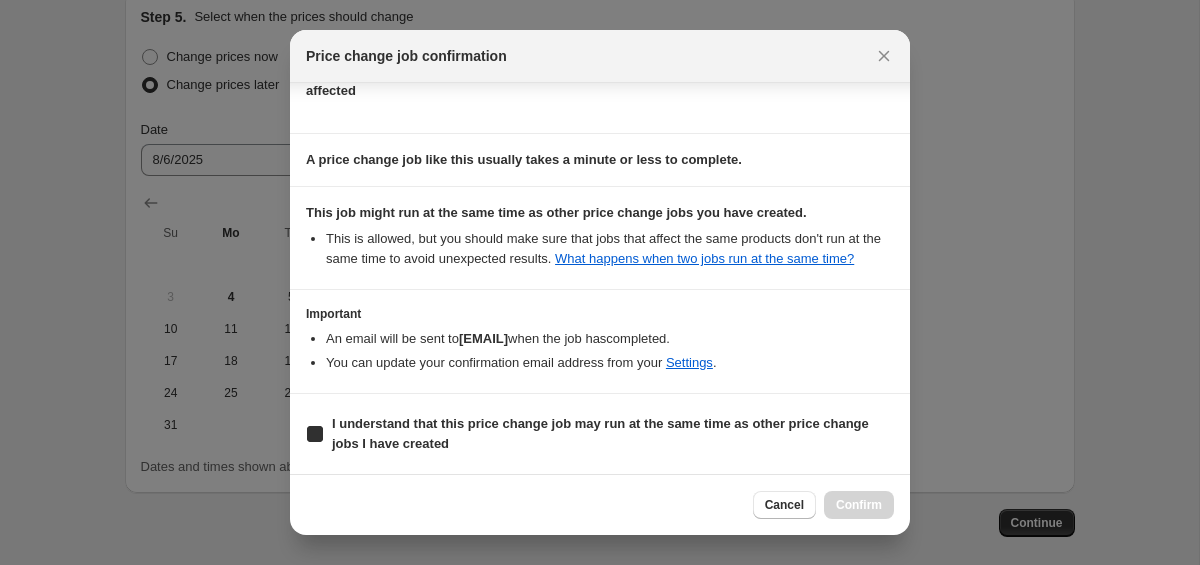 checkbox on "true" 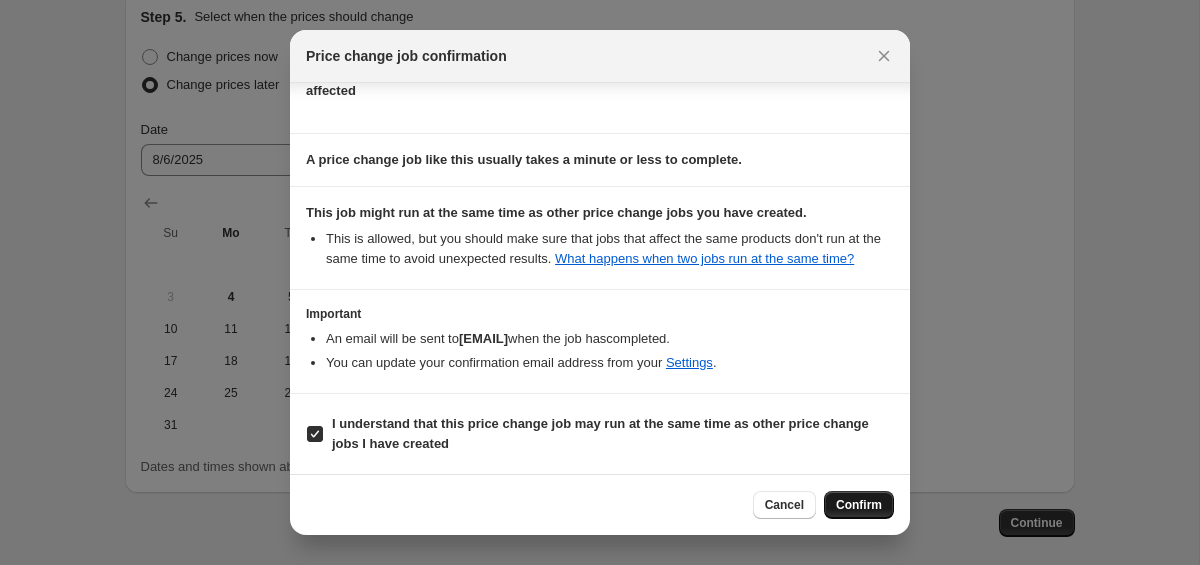 click on "Confirm" at bounding box center (859, 505) 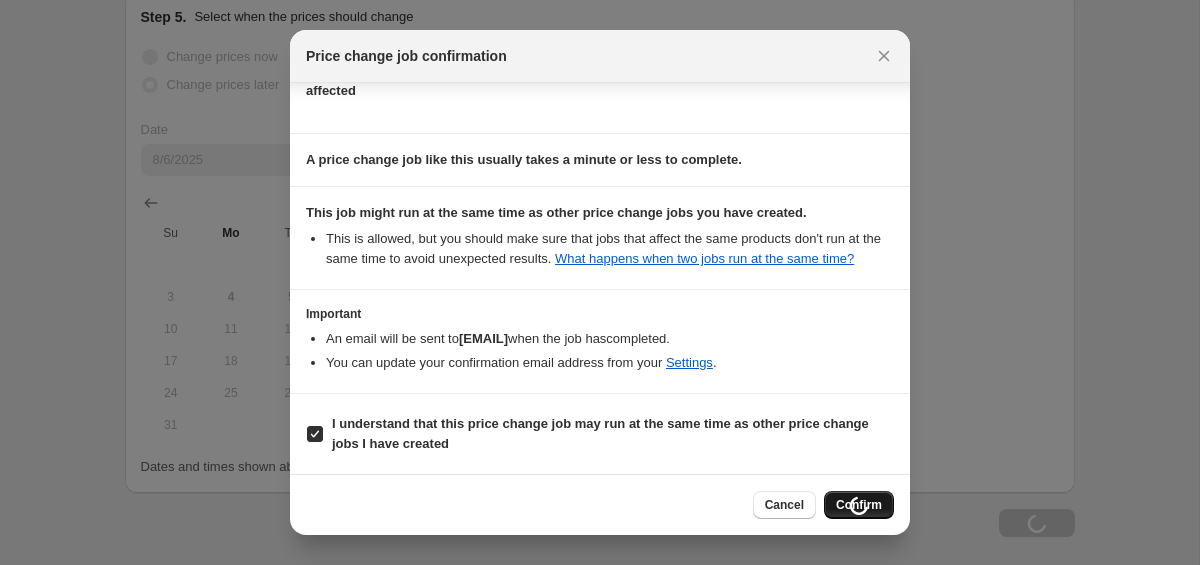 scroll, scrollTop: 1893, scrollLeft: 0, axis: vertical 